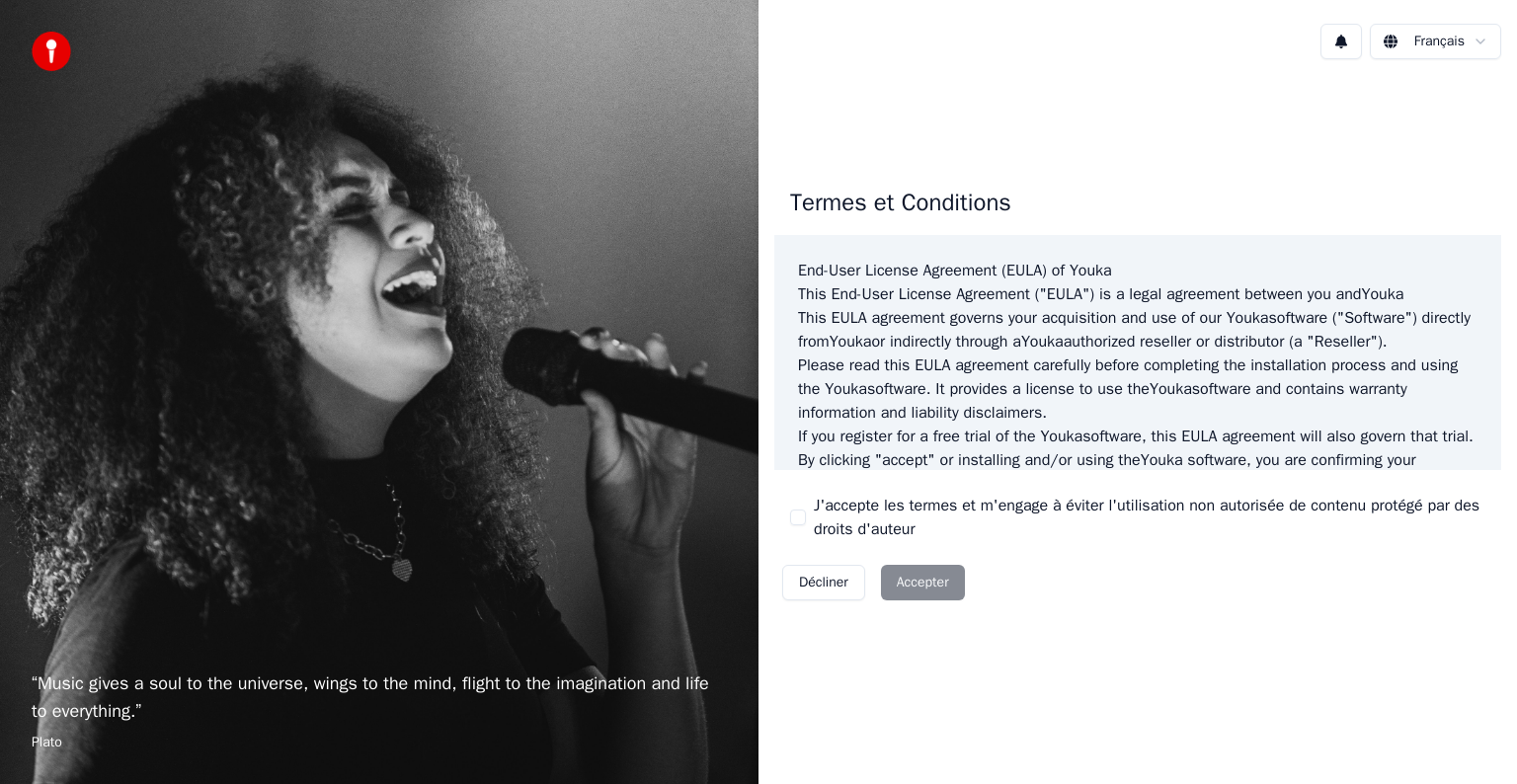scroll, scrollTop: 0, scrollLeft: 0, axis: both 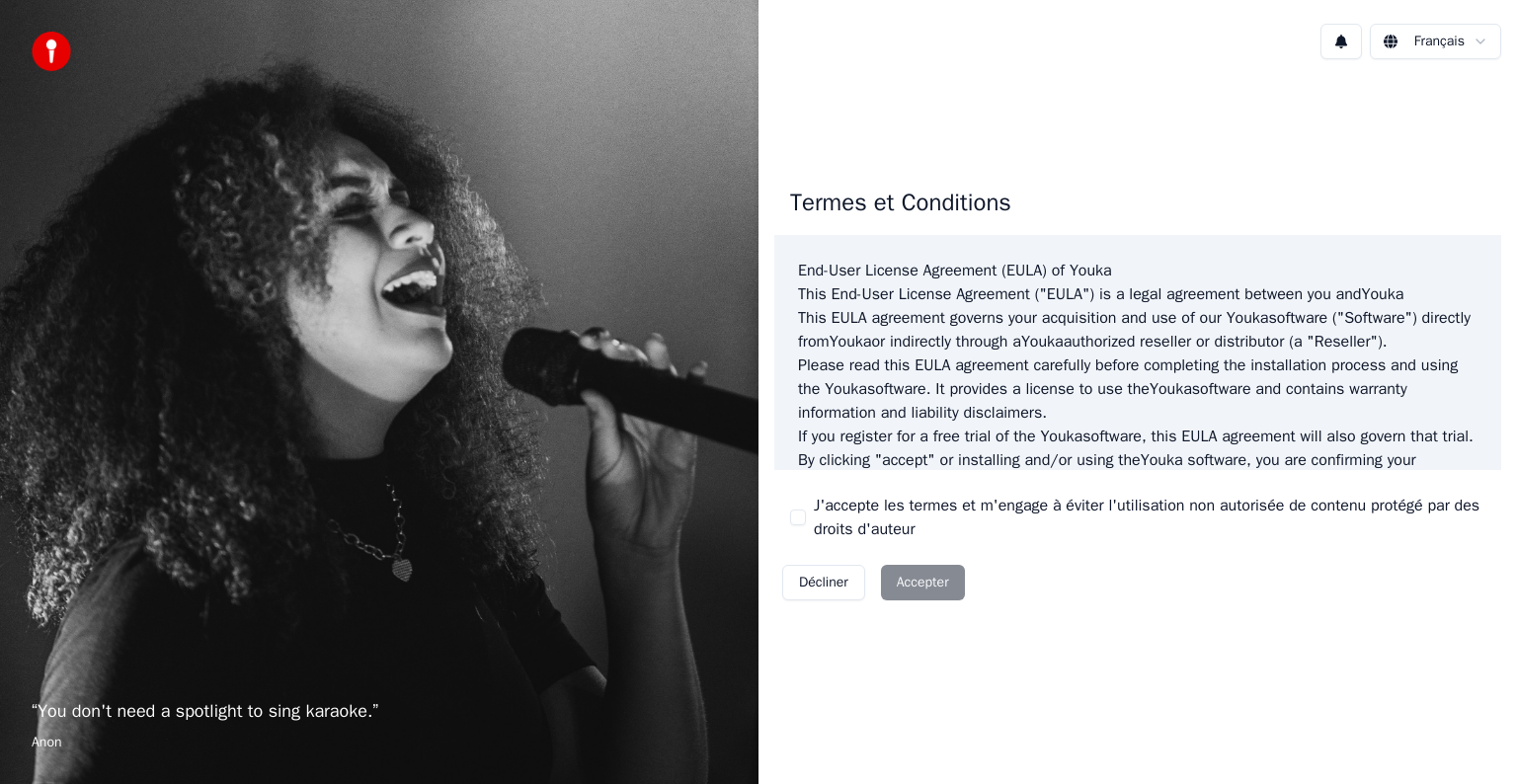 click on "J'accepte les termes et m'engage à éviter l'utilisation non autorisée de contenu protégé par des droits d'auteur" at bounding box center [1138, 517] 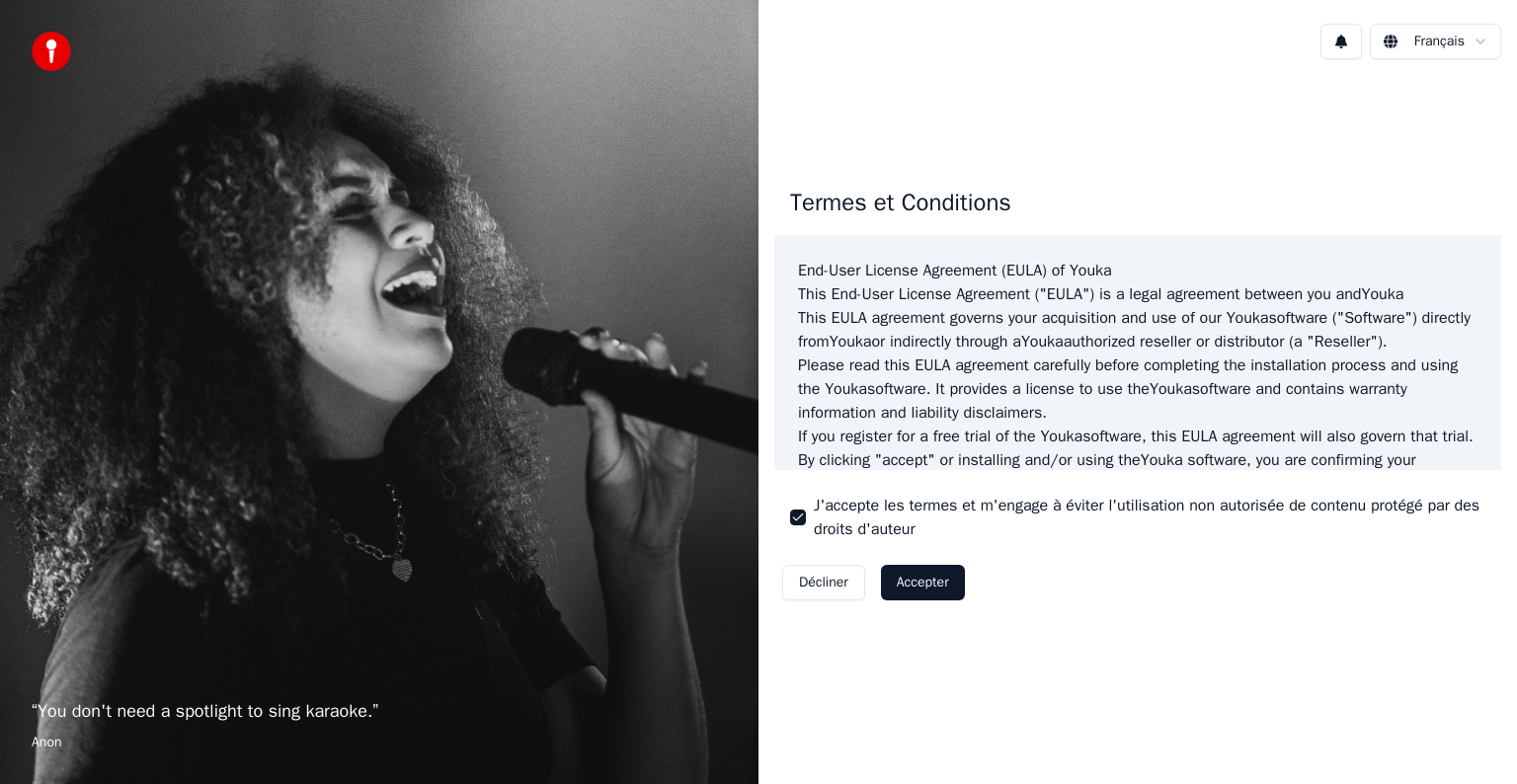 click on "Accepter" at bounding box center (922, 583) 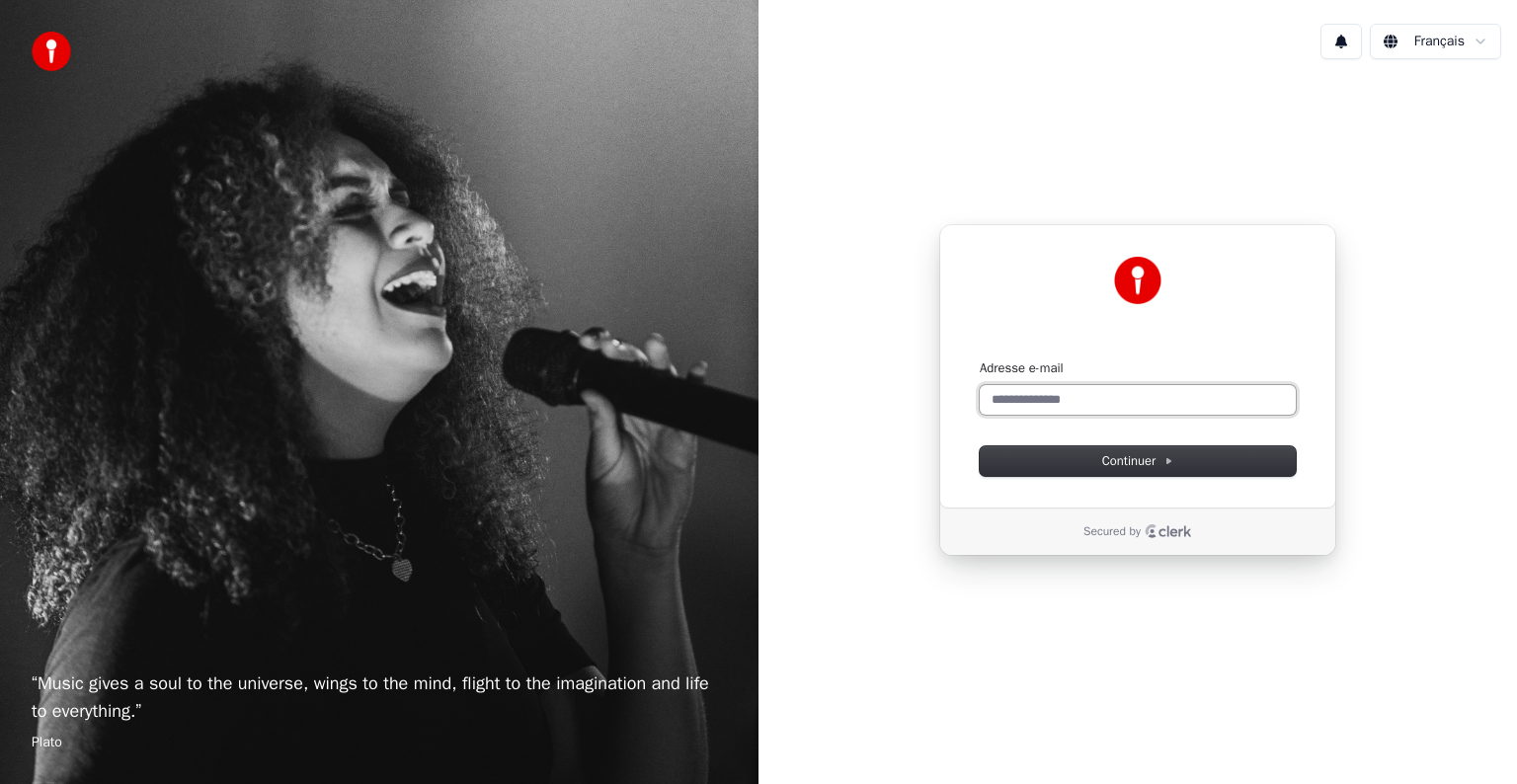 click on "Adresse e-mail" at bounding box center (1138, 400) 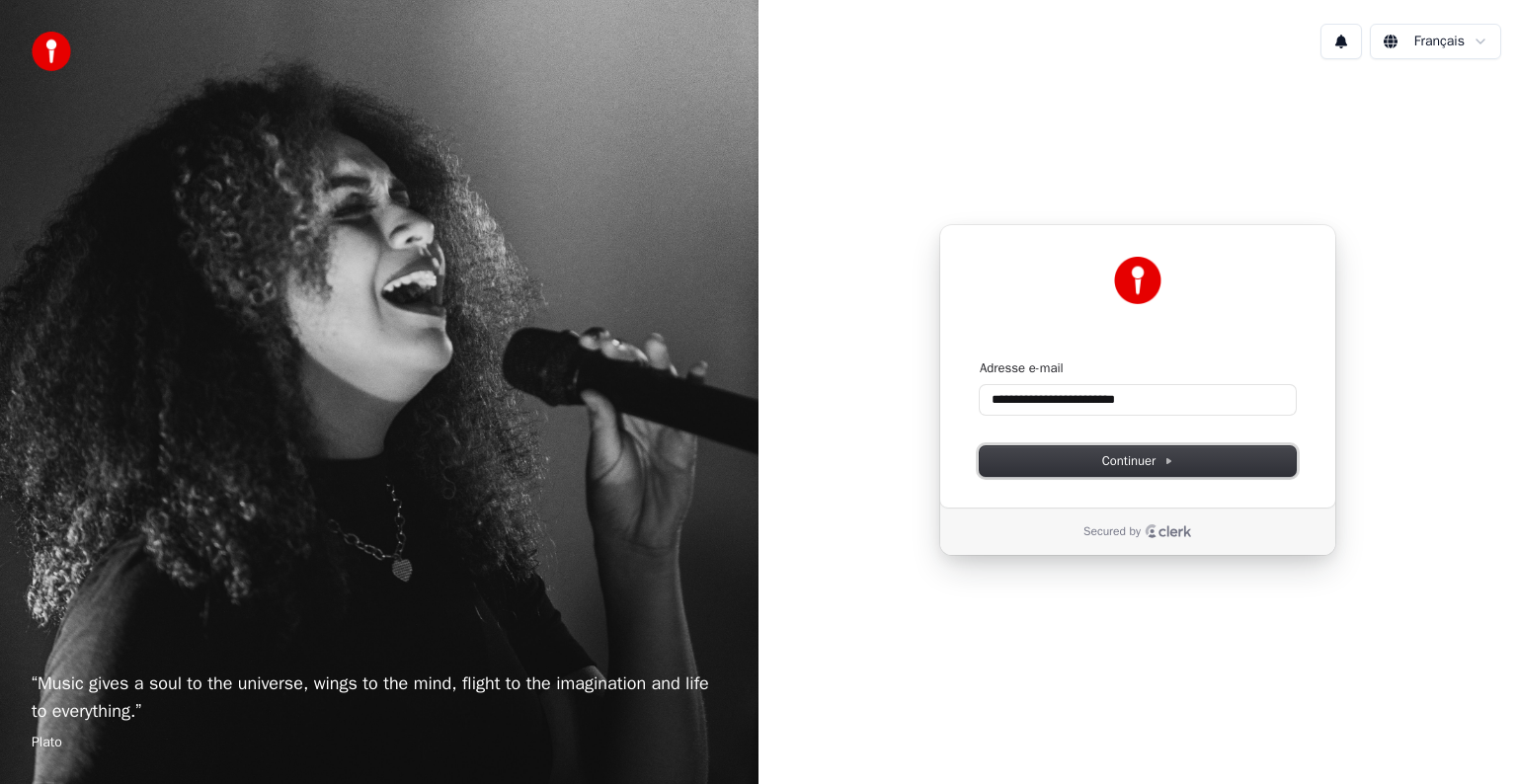 drag, startPoint x: 1101, startPoint y: 457, endPoint x: 1185, endPoint y: 474, distance: 85.702975 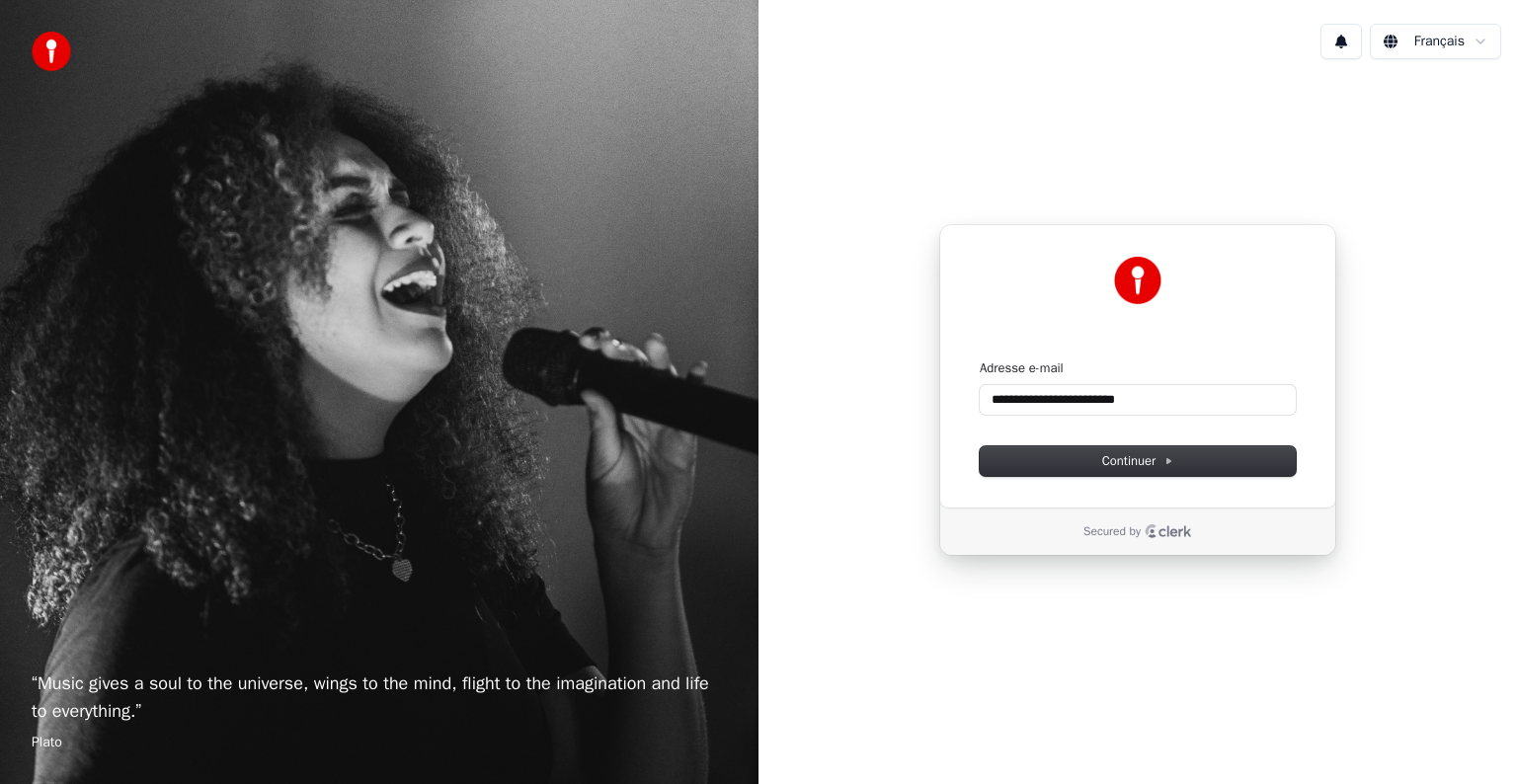 type on "**********" 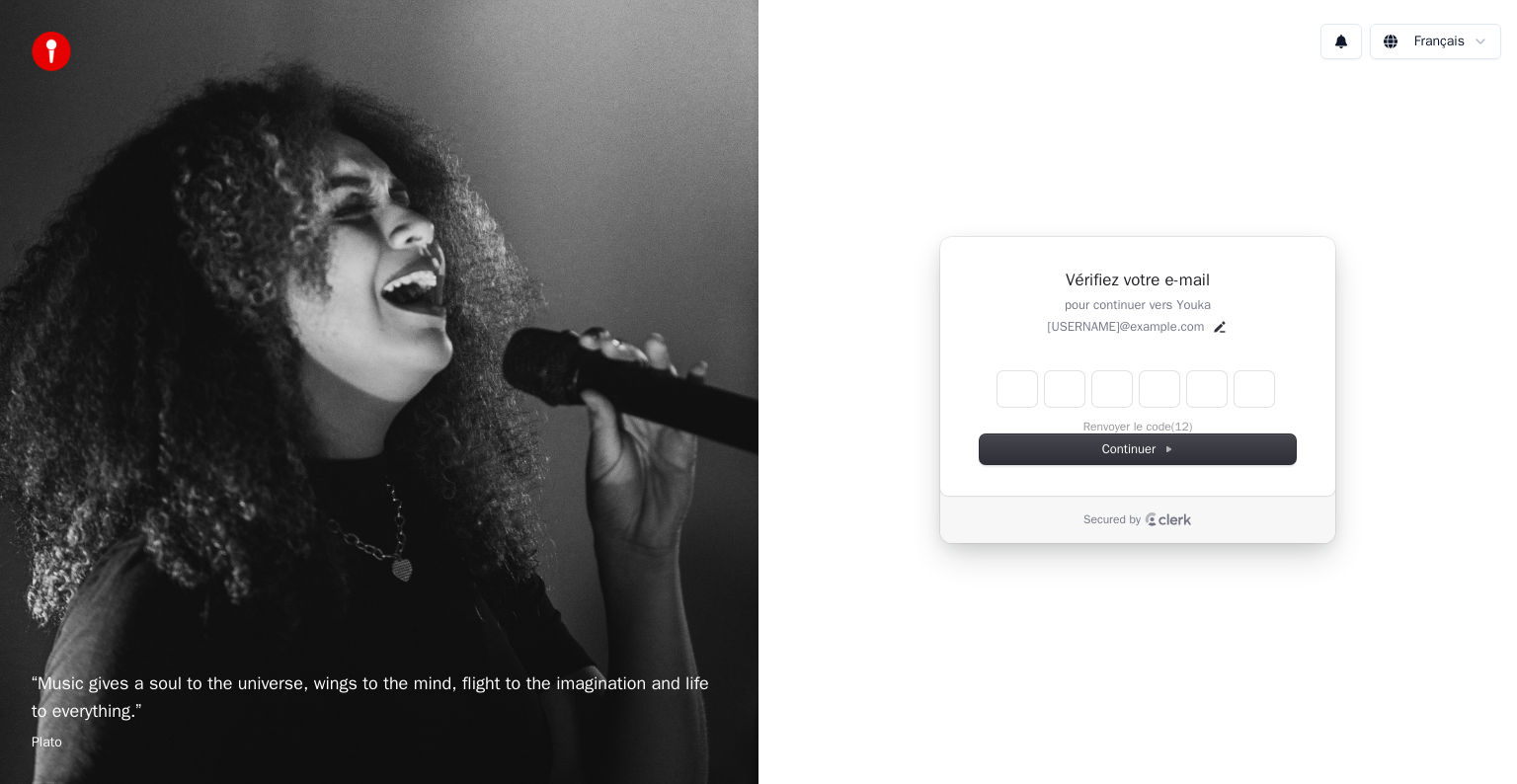 type on "*" 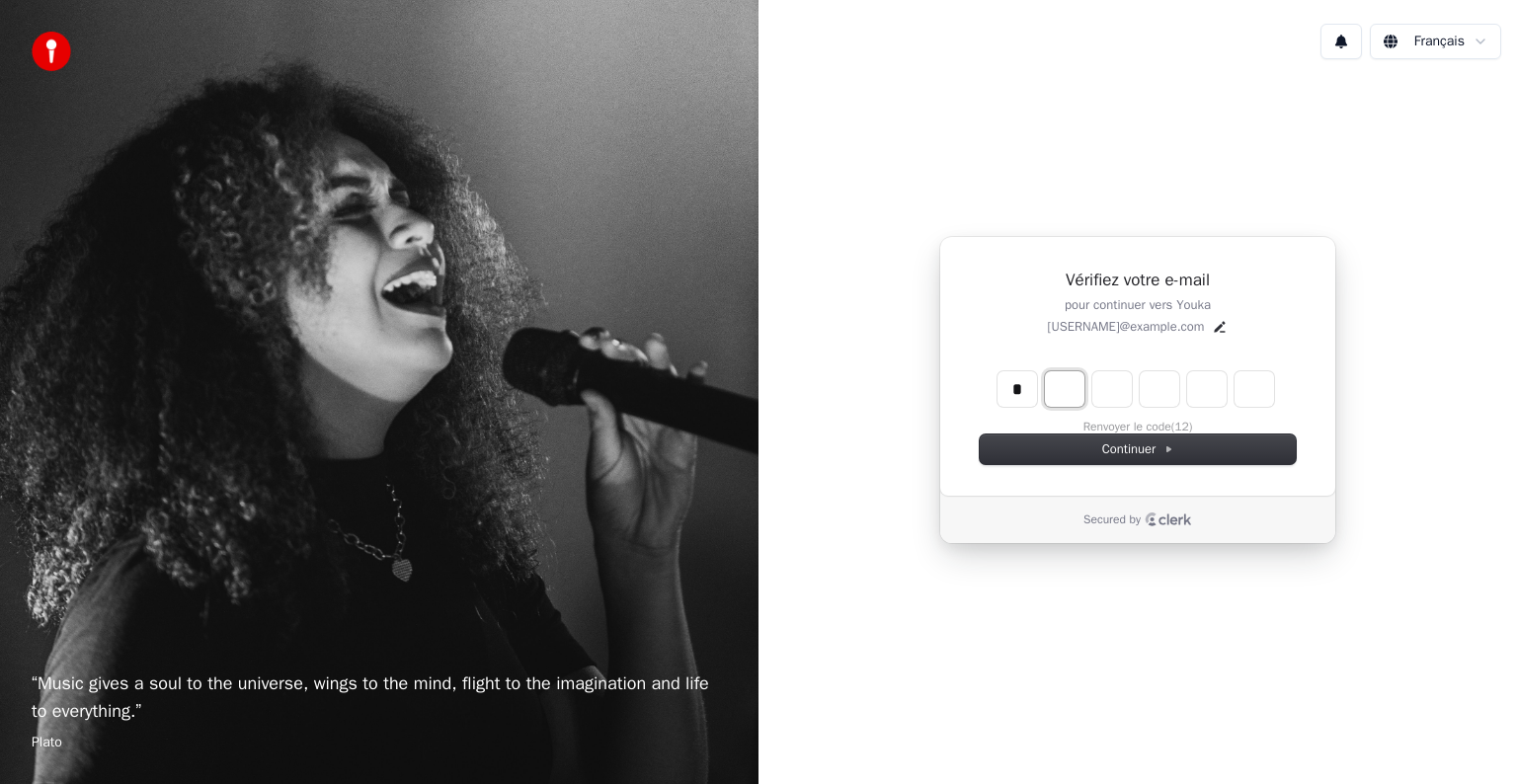type on "*" 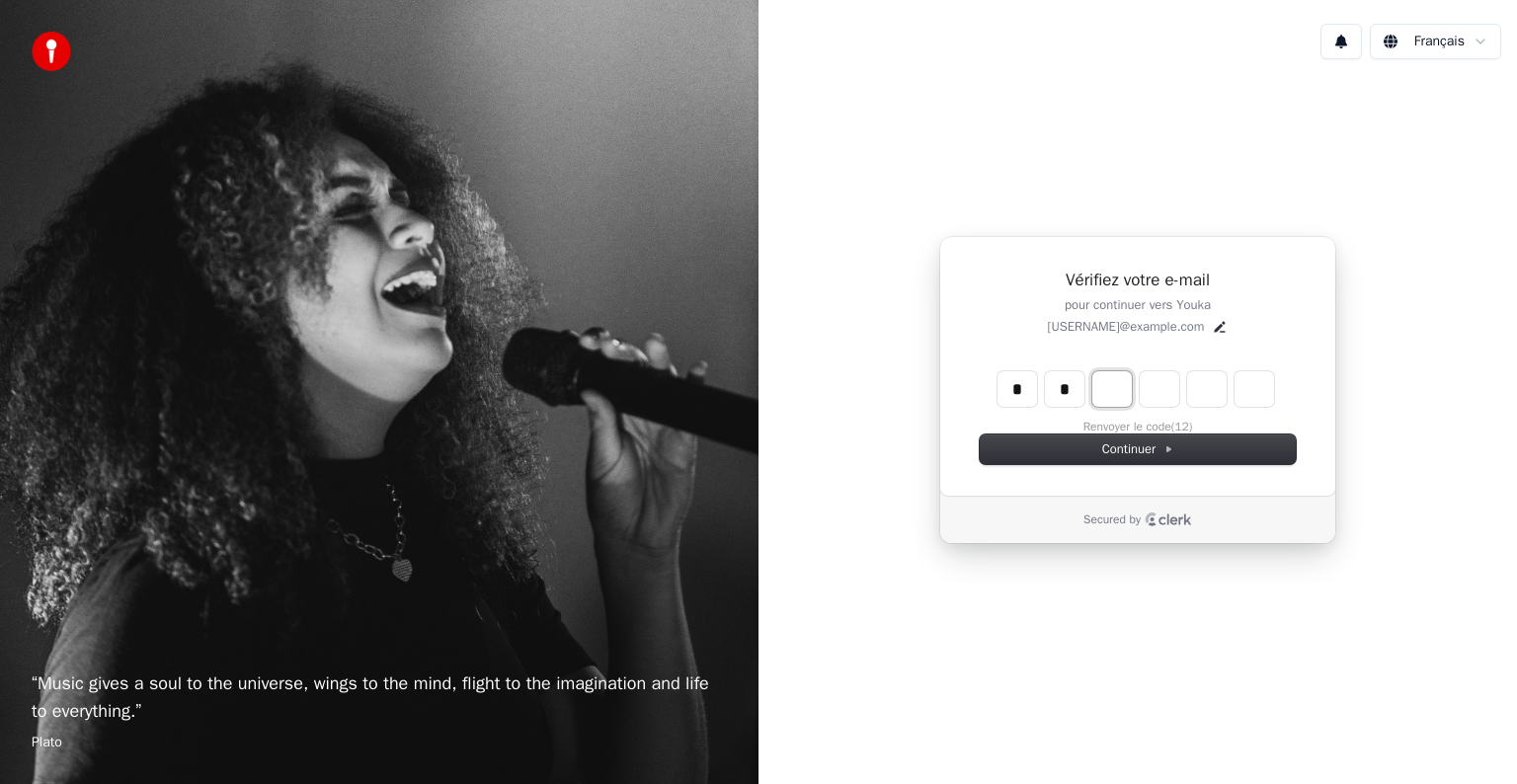 type on "**" 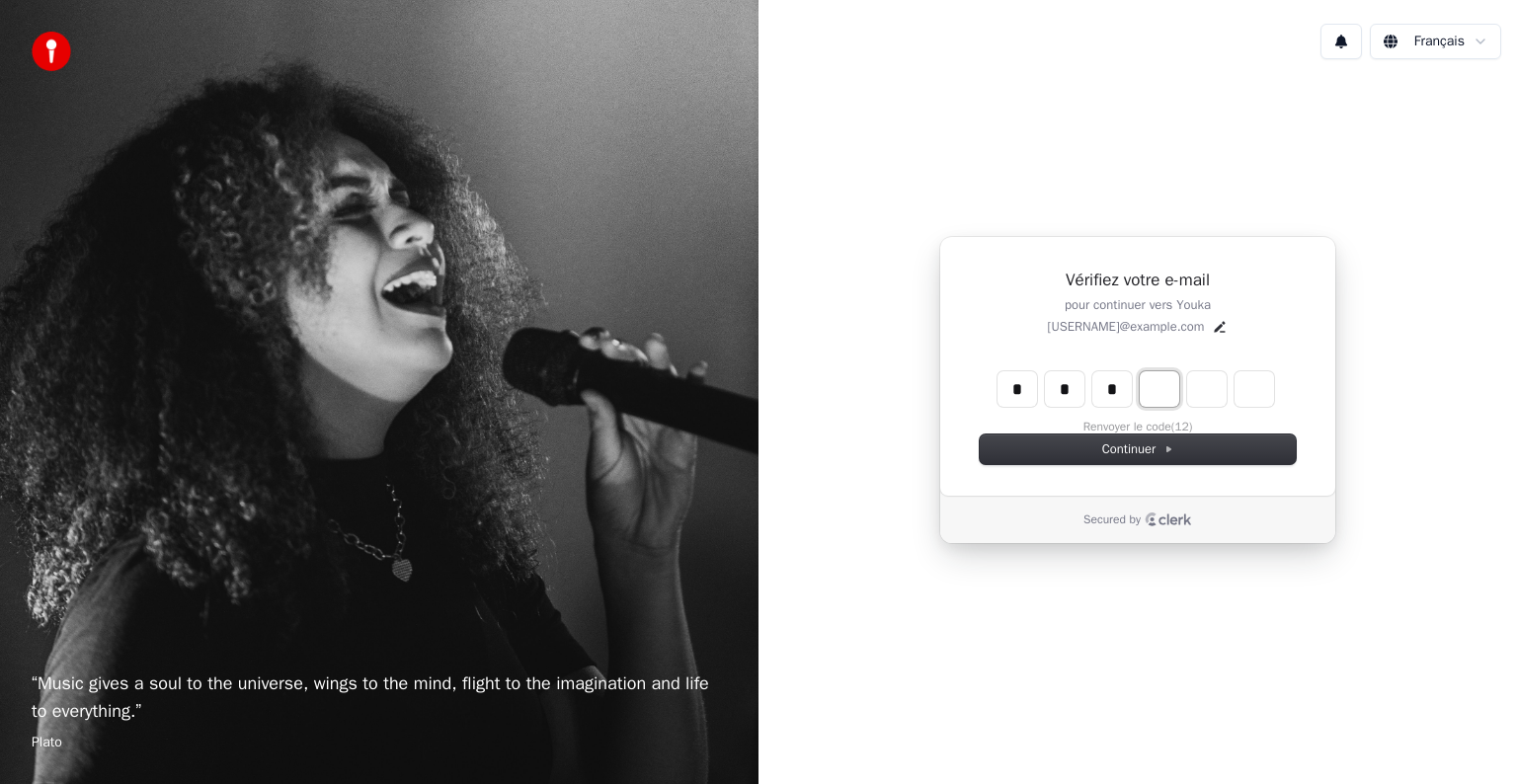 type on "***" 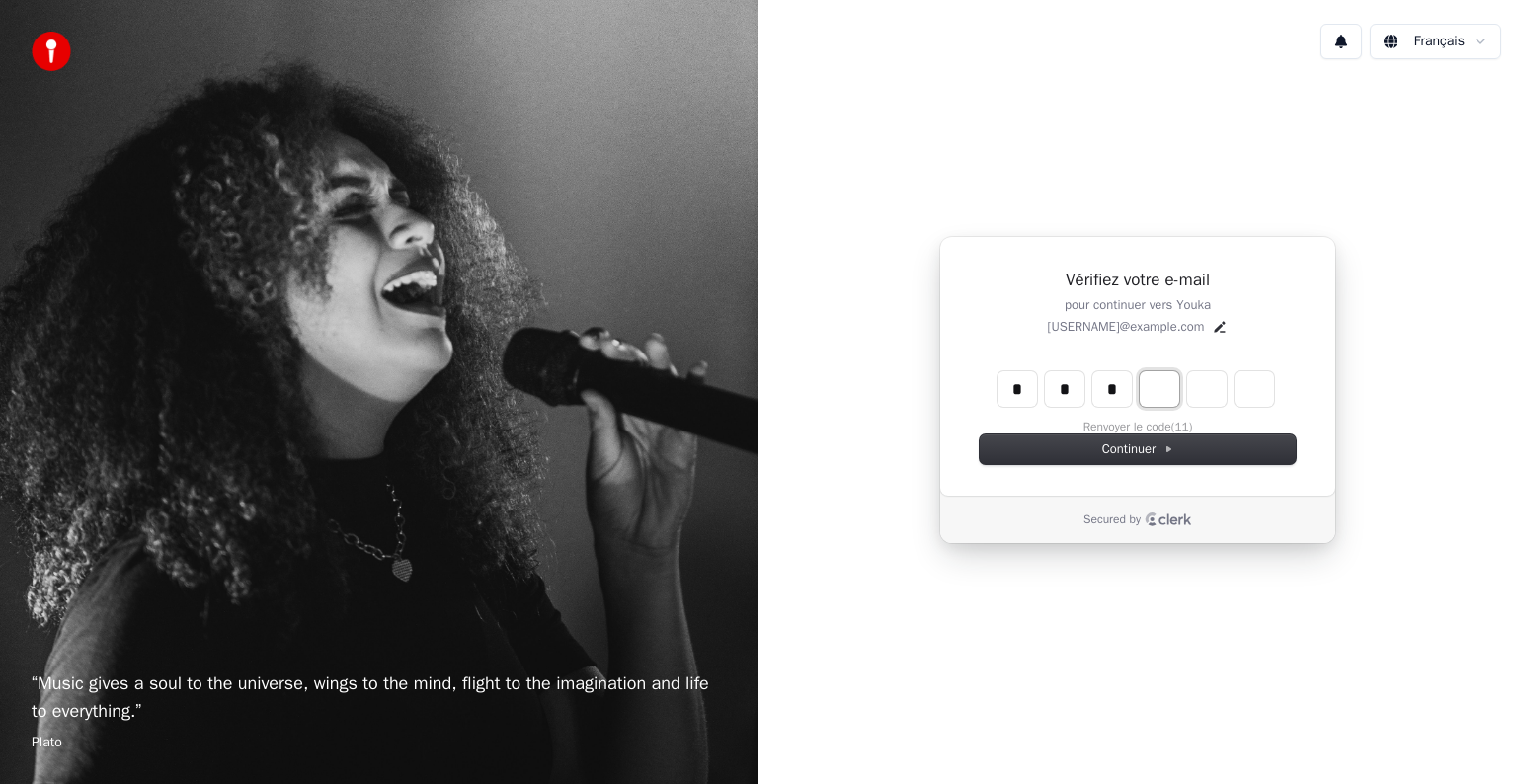 type on "*" 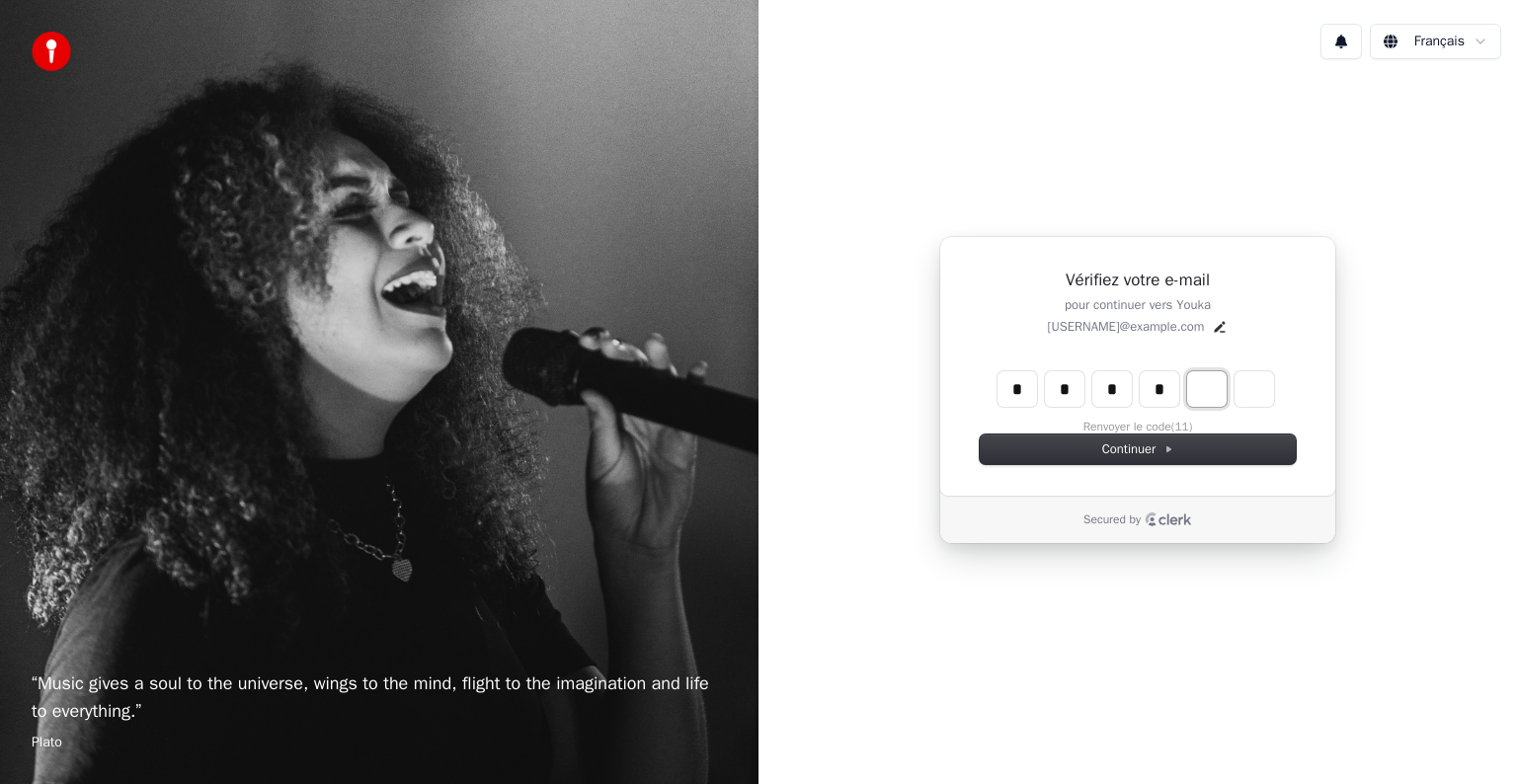 type on "****" 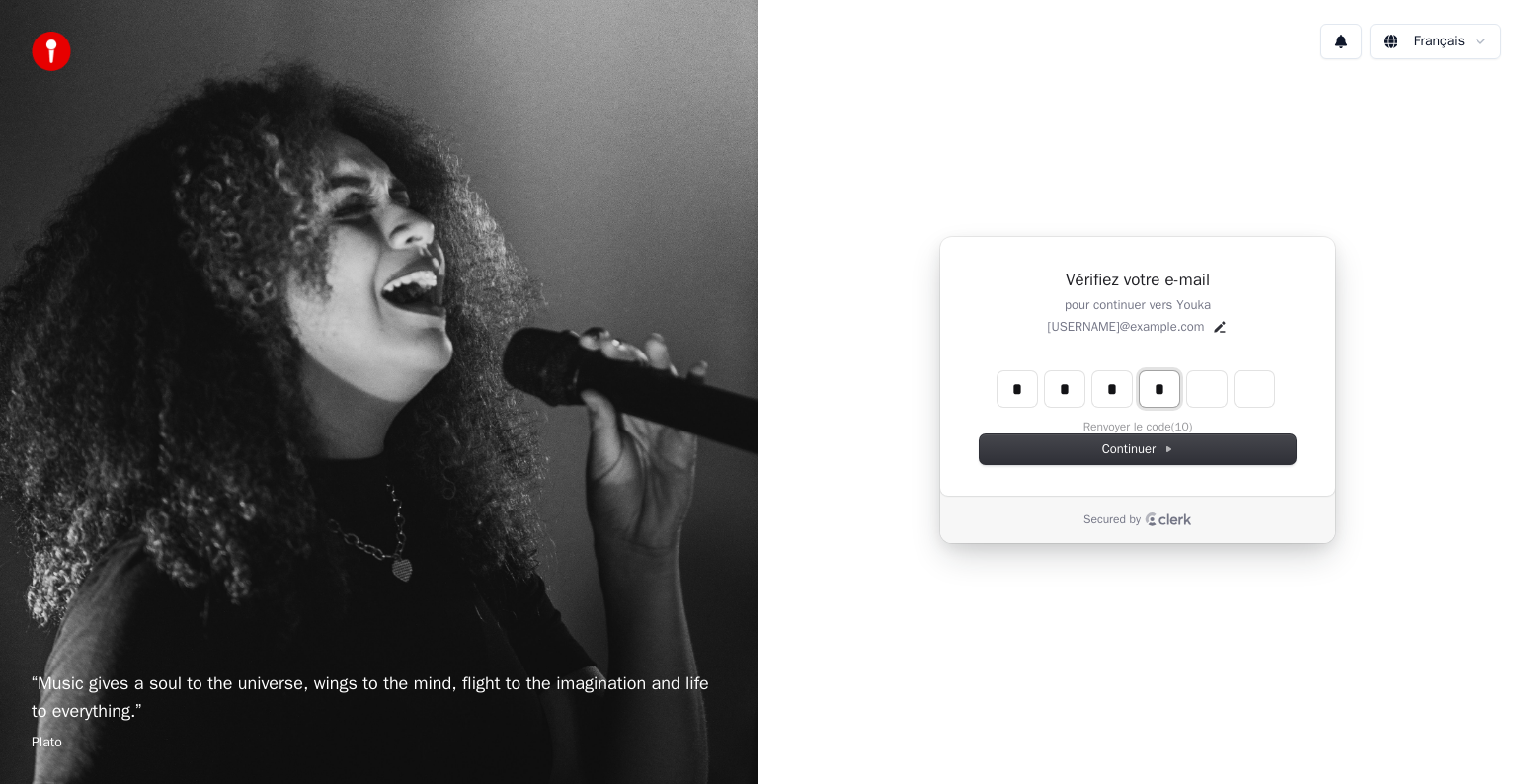 type on "*" 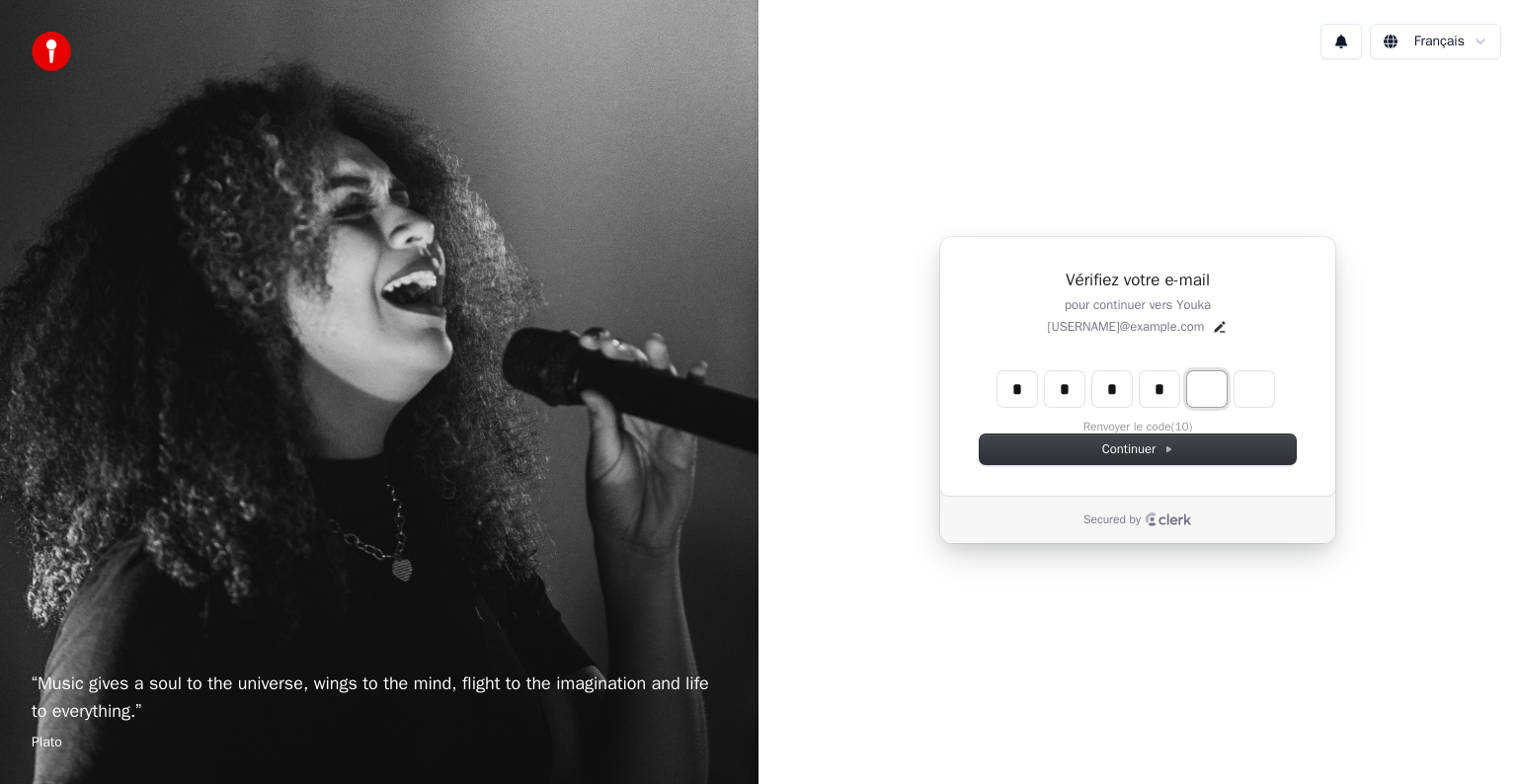 type on "****" 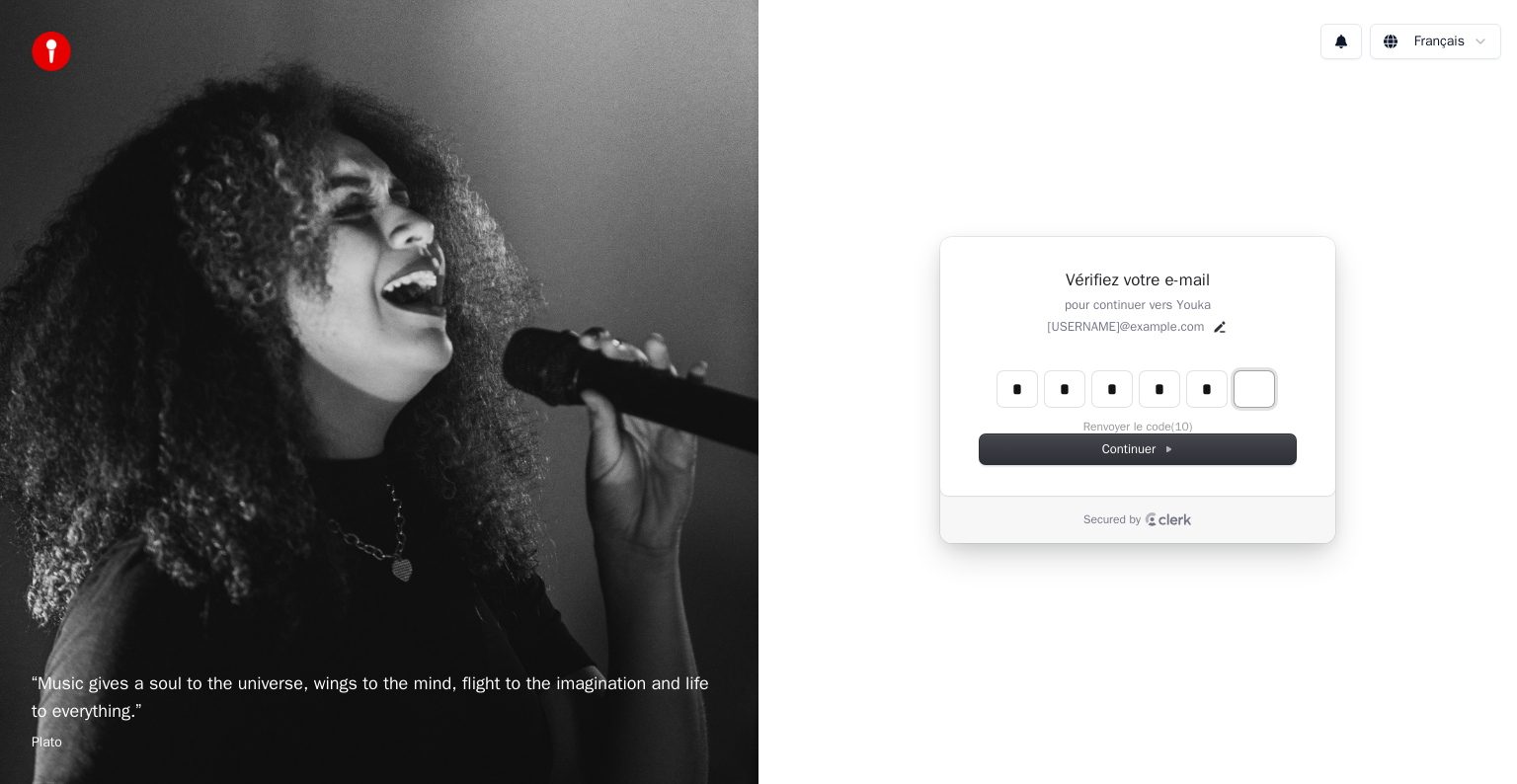 type on "******" 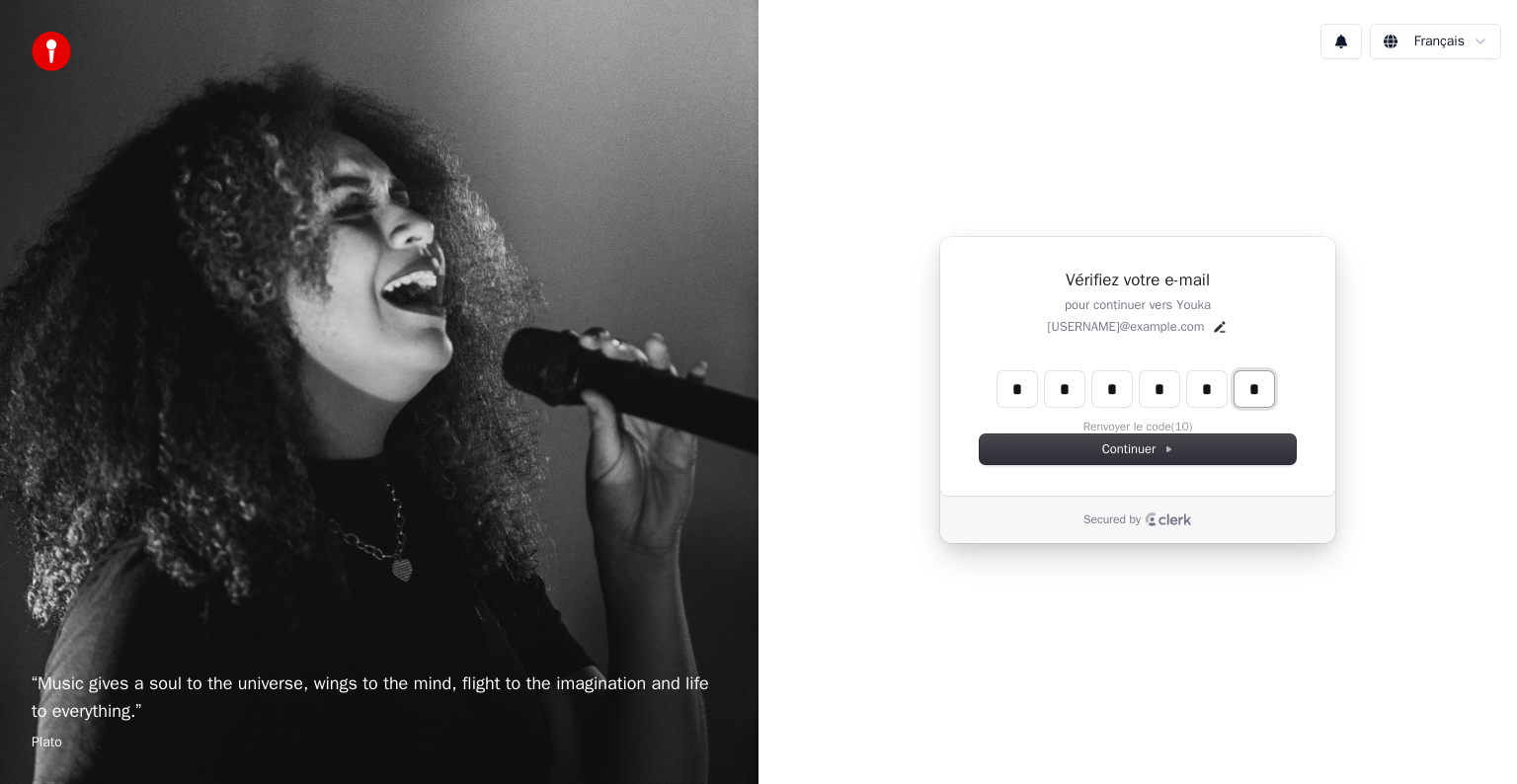 type on "*" 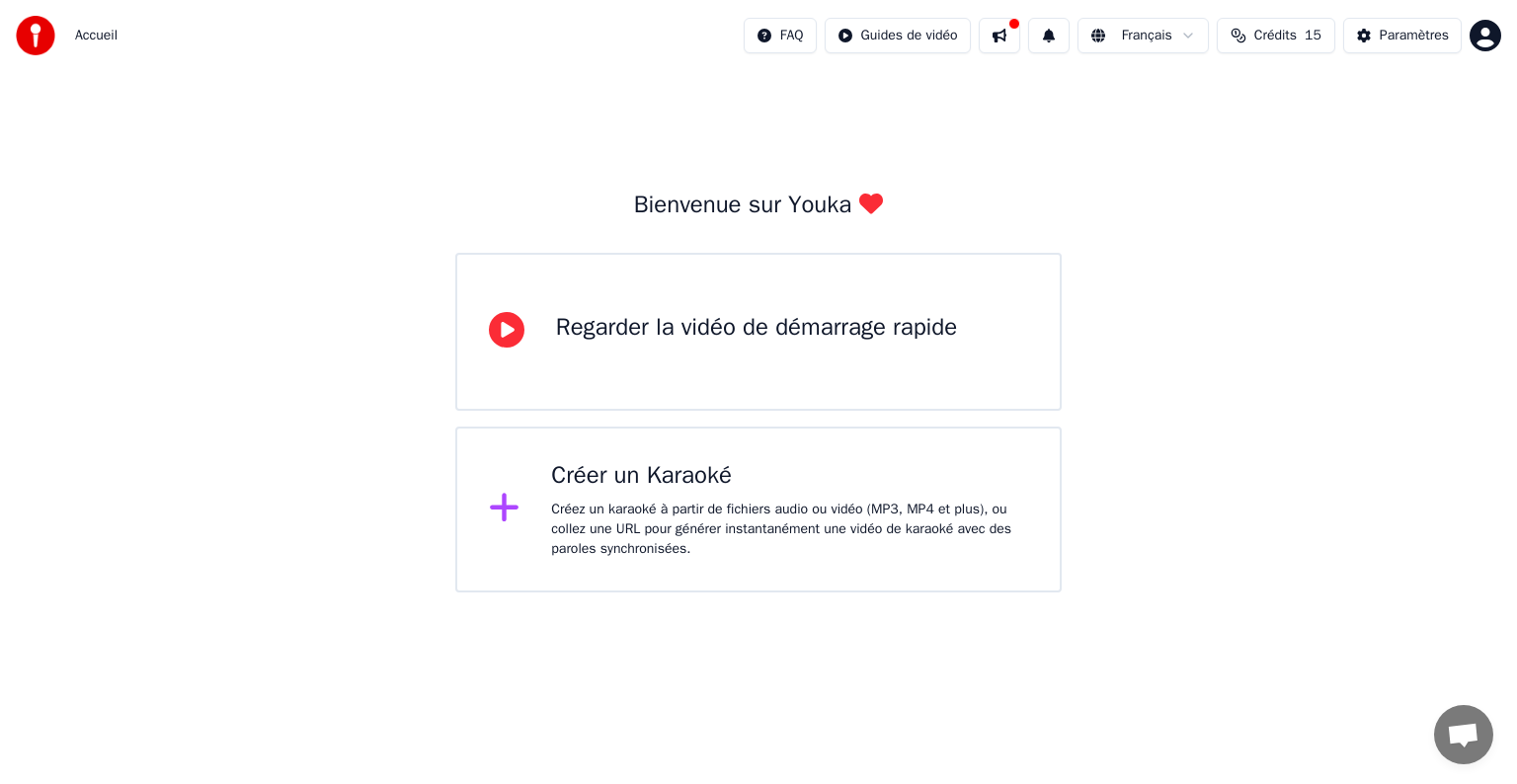 click on "Créer un Karaoké" at bounding box center [789, 476] 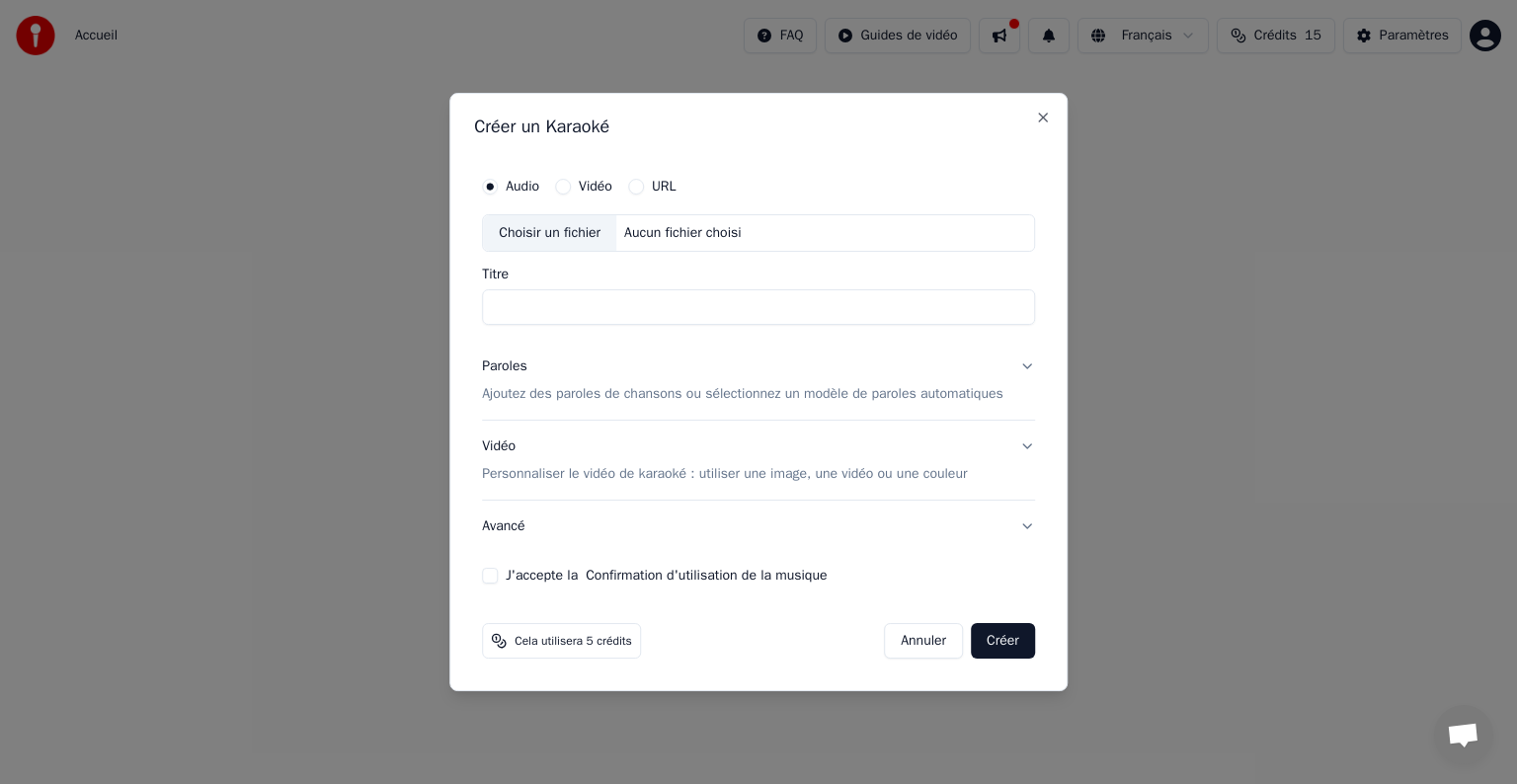 click on "URL" at bounding box center [636, 187] 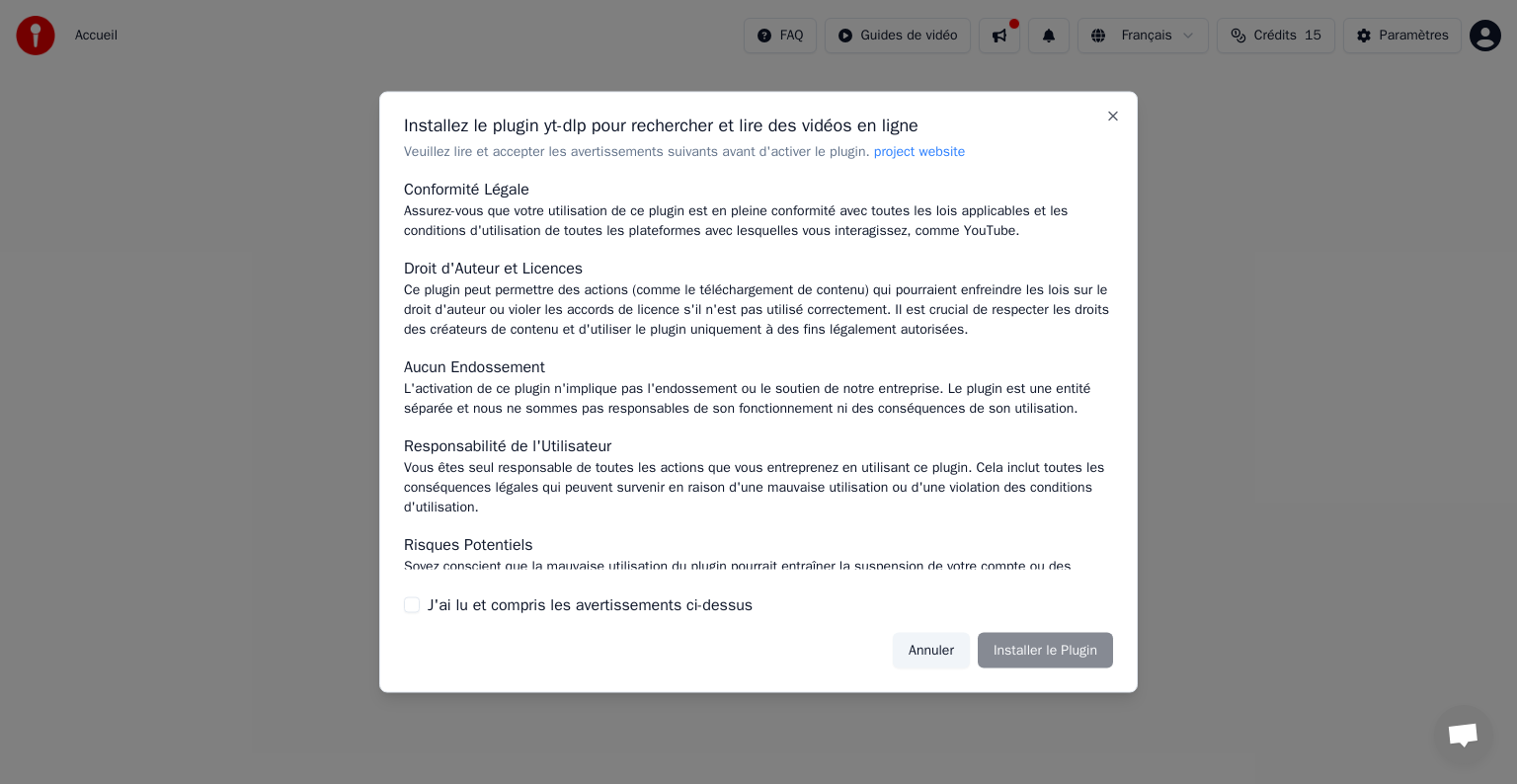click on "J'ai lu et compris les avertissements ci-dessus" at bounding box center [590, 604] 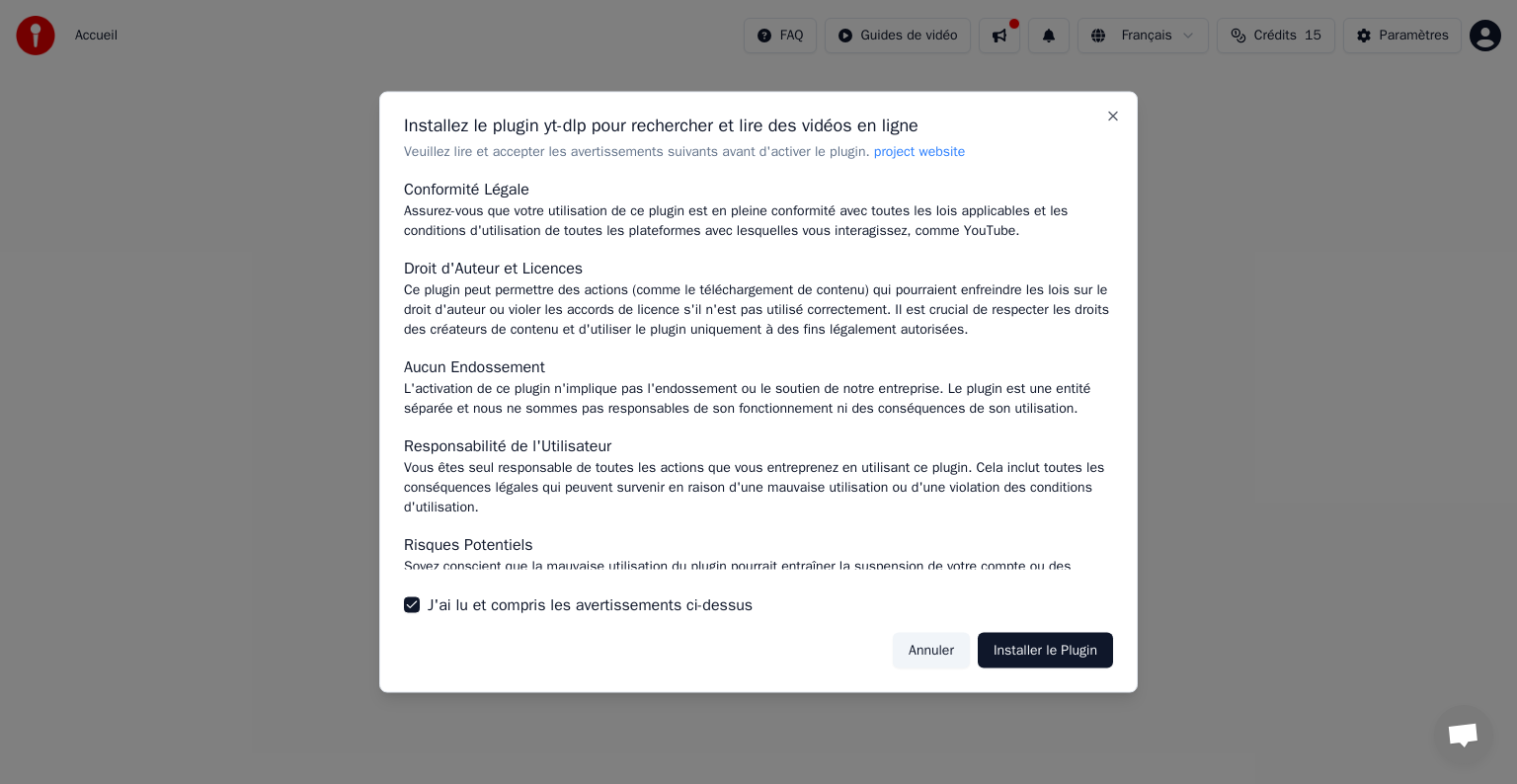click on "Installer le Plugin" at bounding box center (1045, 650) 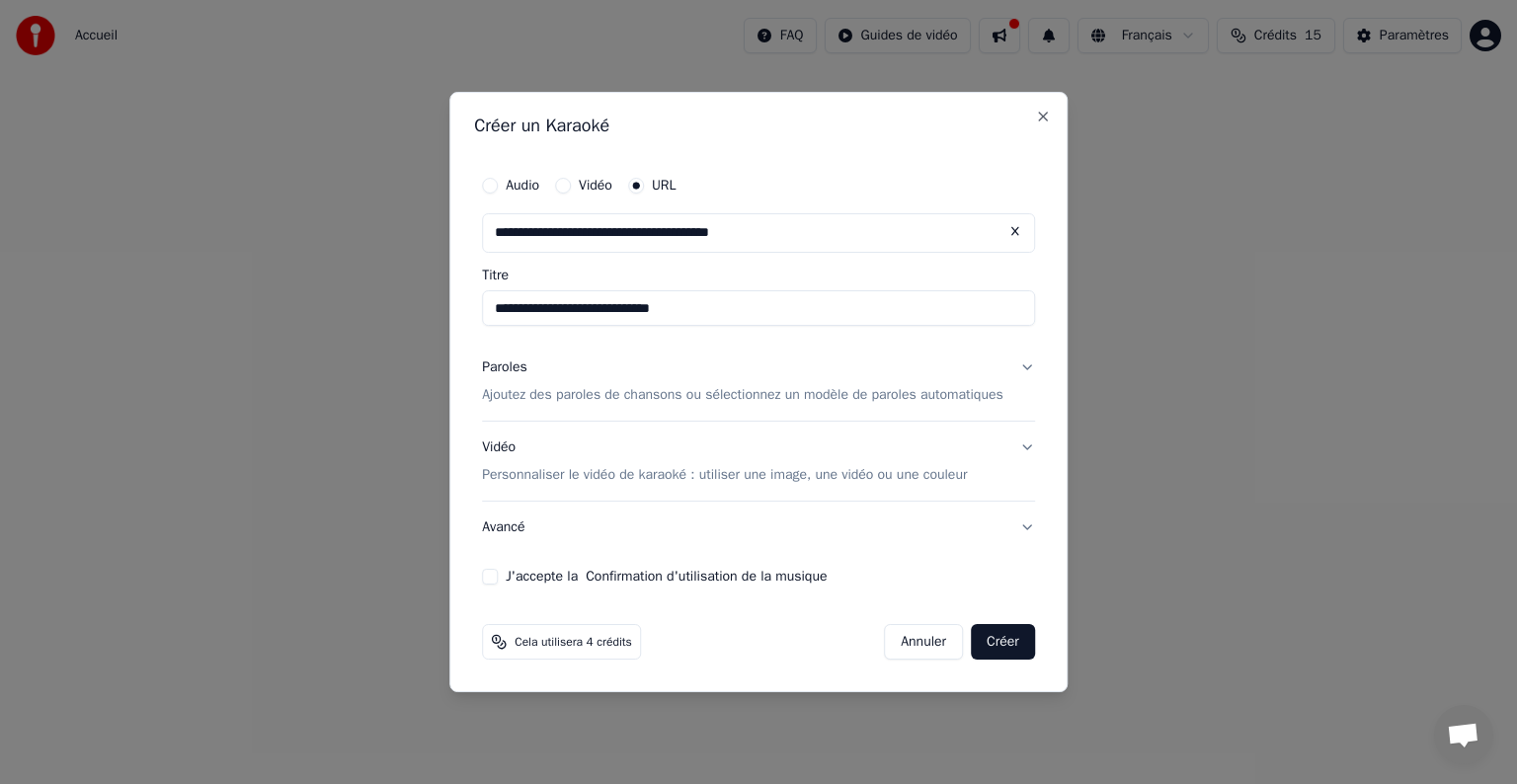 type on "**********" 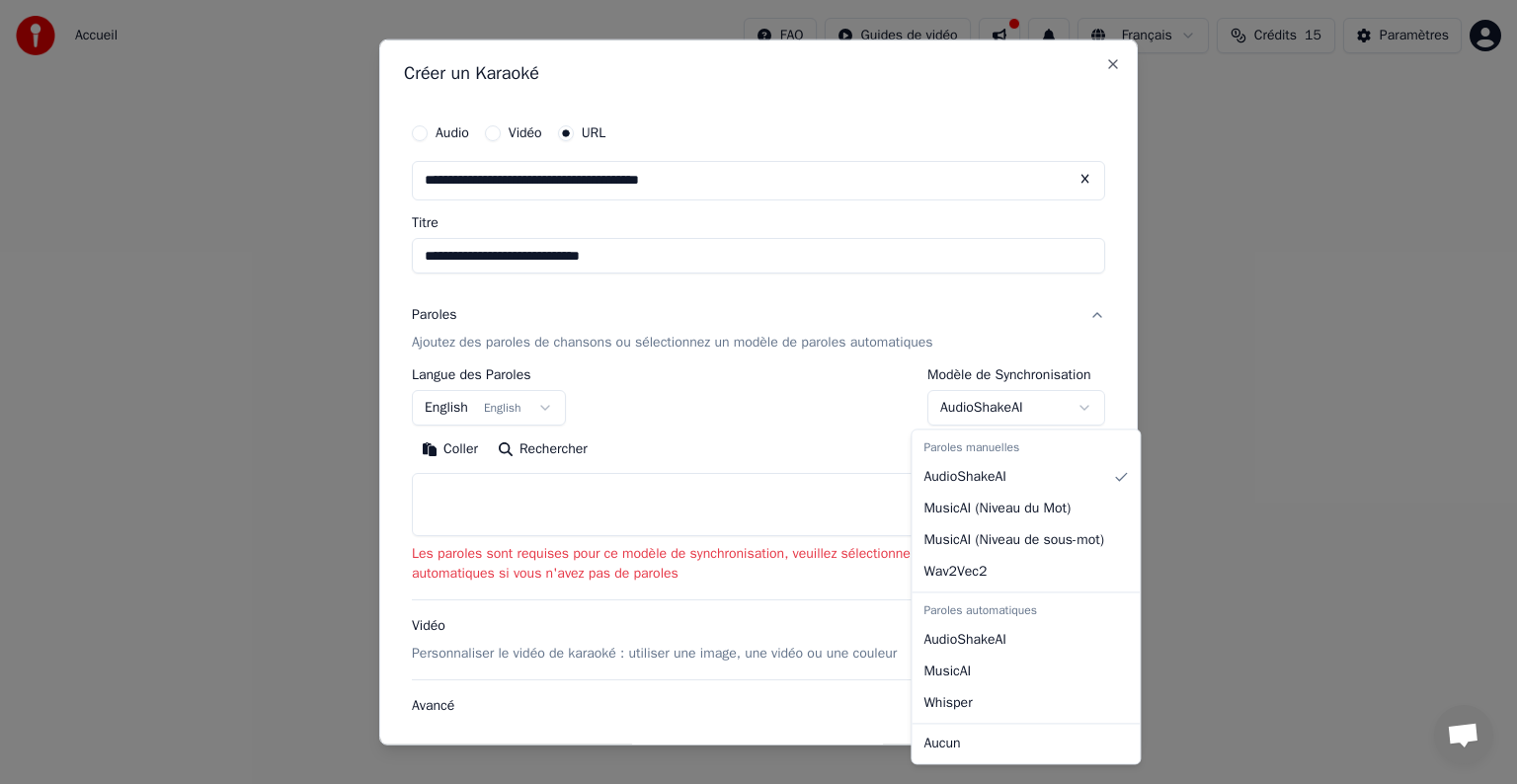 click on "**********" at bounding box center (758, 296) 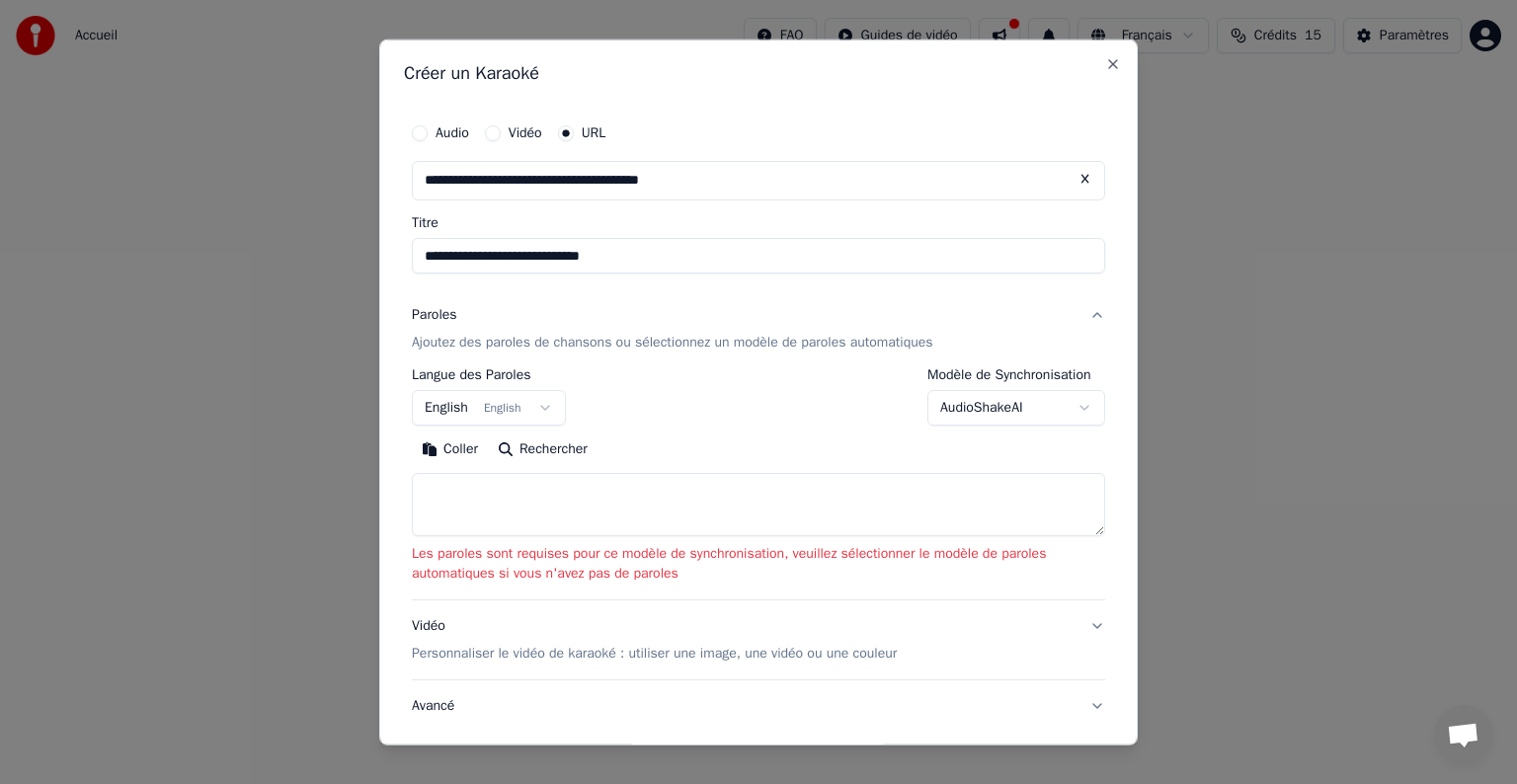 click on "**********" at bounding box center [758, 296] 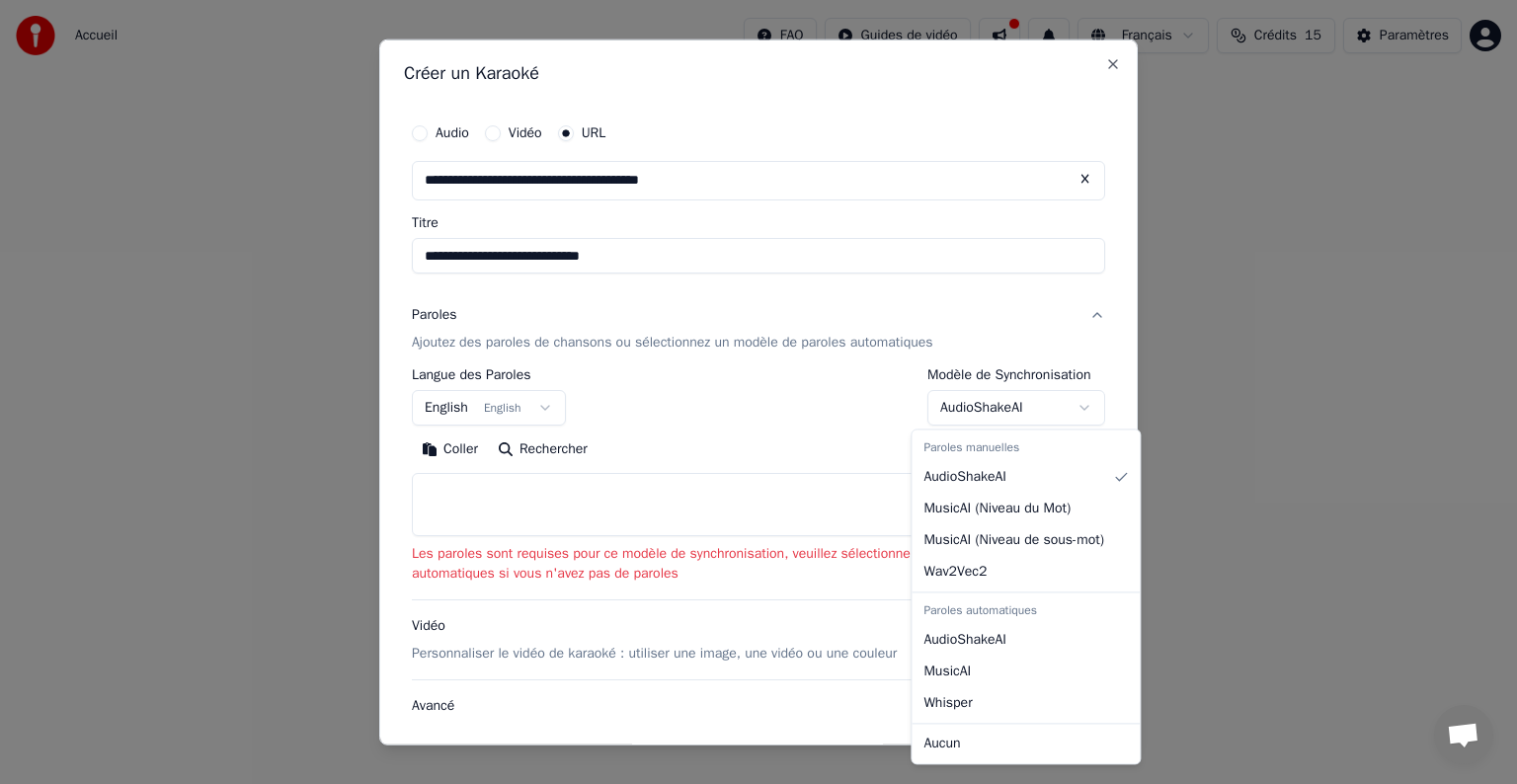 click on "**********" at bounding box center (758, 296) 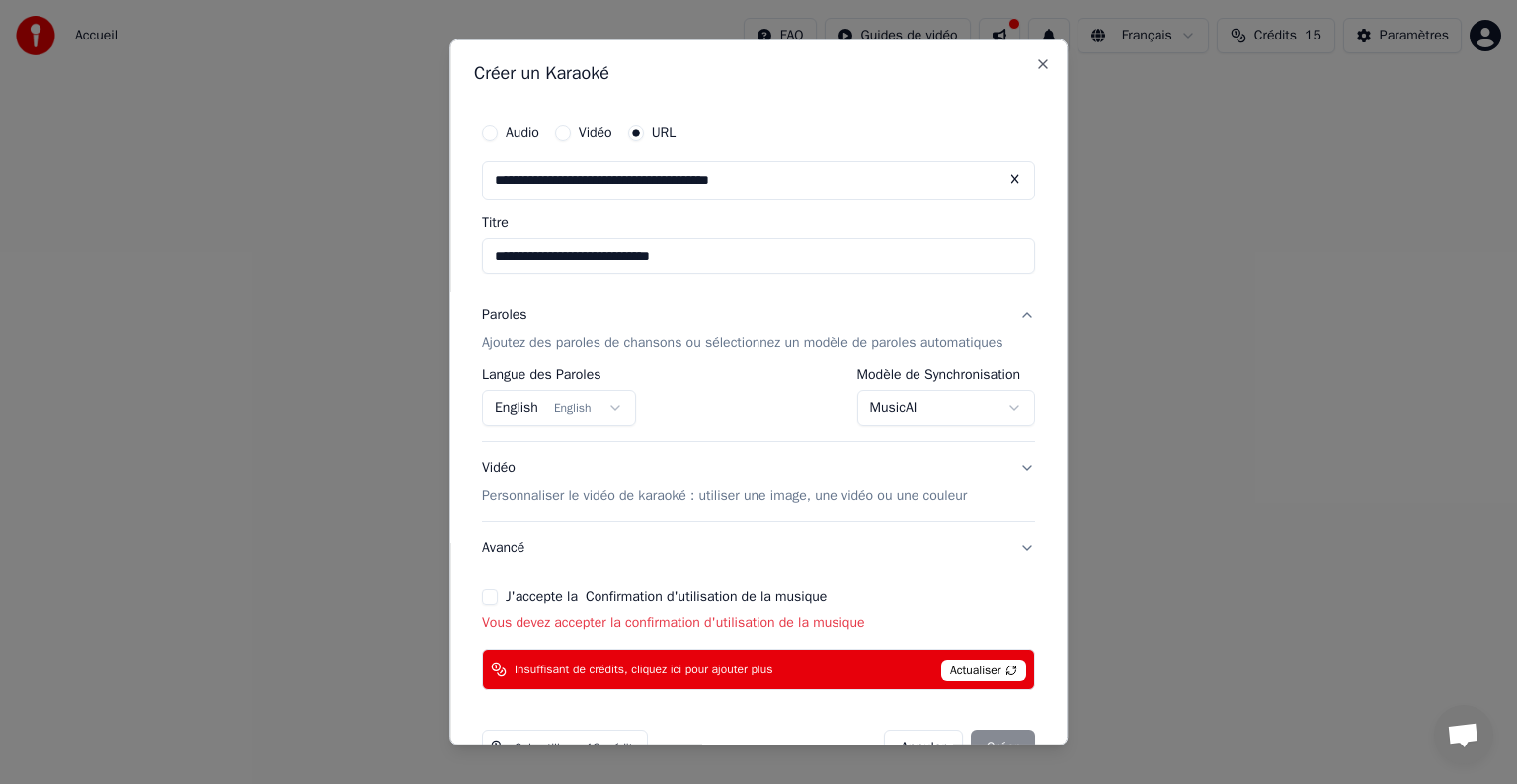 scroll, scrollTop: 51, scrollLeft: 0, axis: vertical 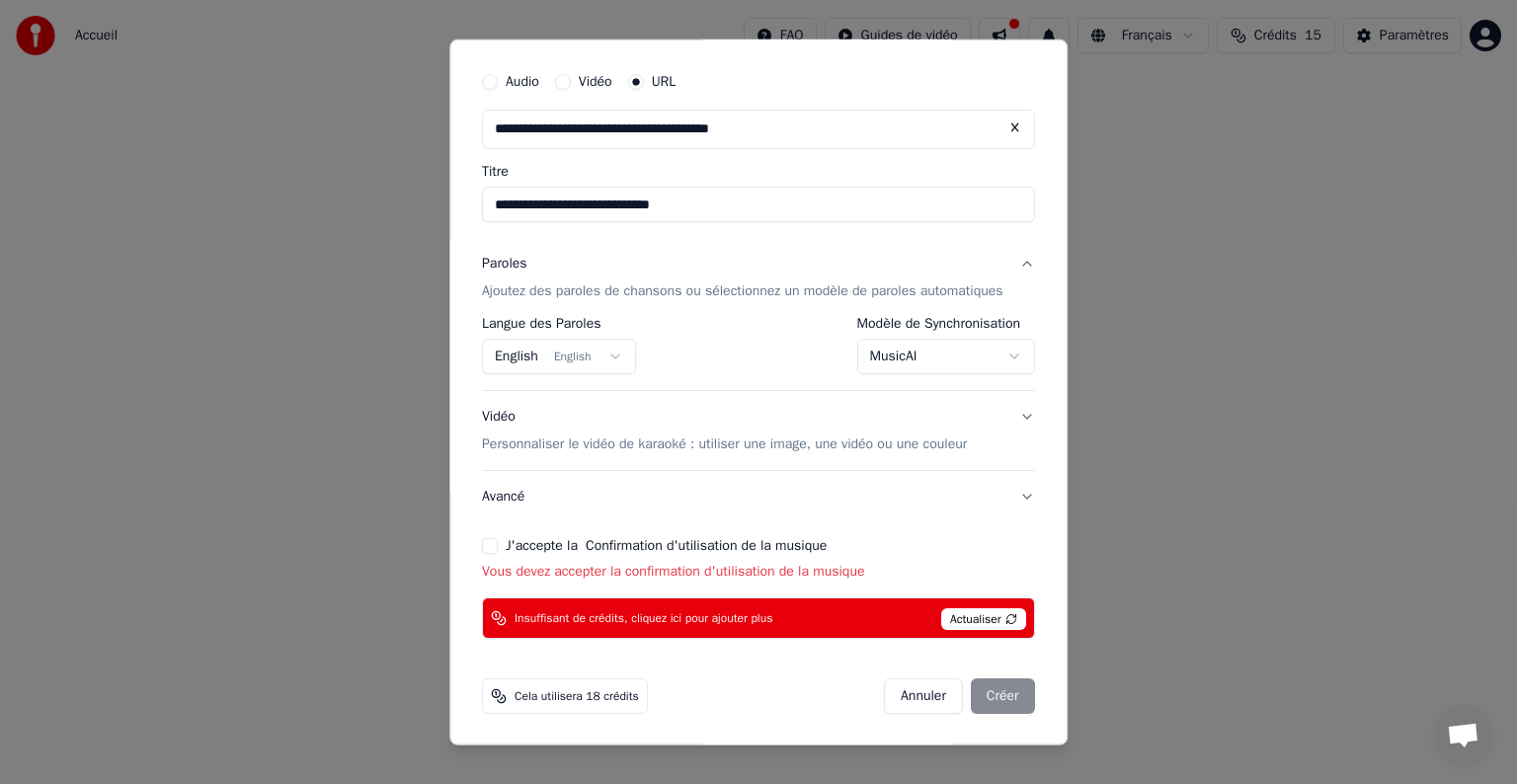 click on "J'accepte la   Confirmation d'utilisation de la musique" at bounding box center (758, 546) 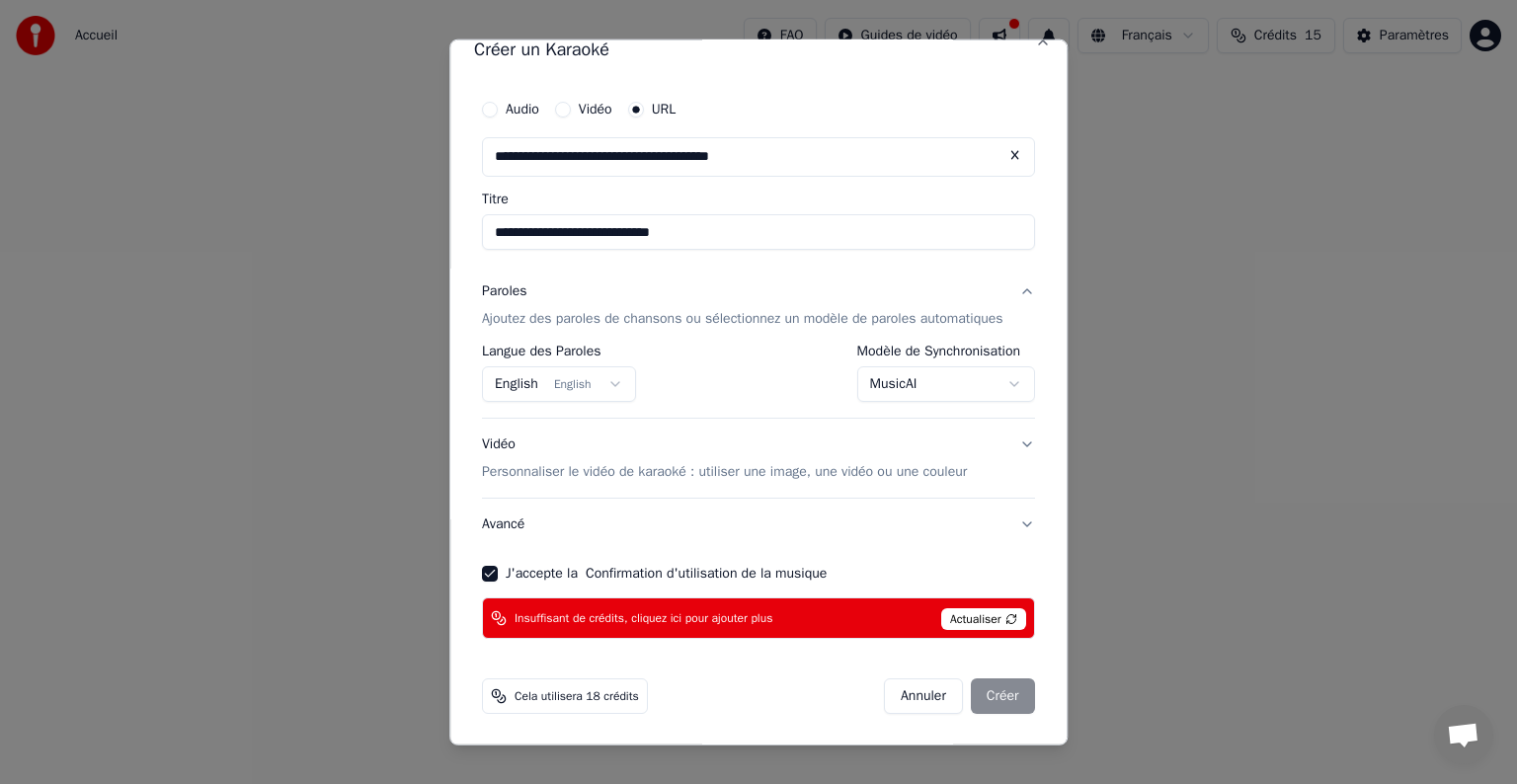 click on "Actualiser" at bounding box center (984, 619) 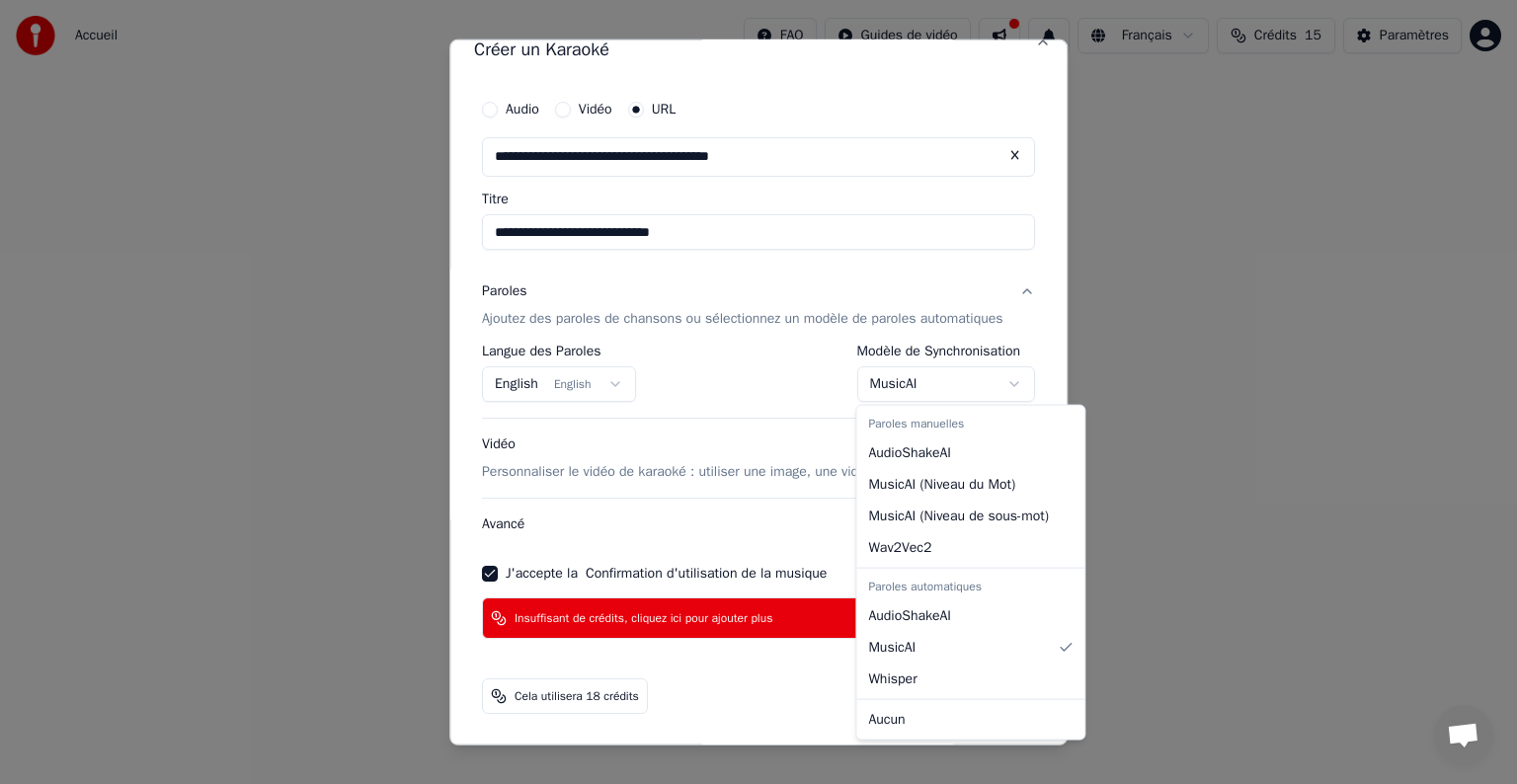 click on "**********" at bounding box center (758, 296) 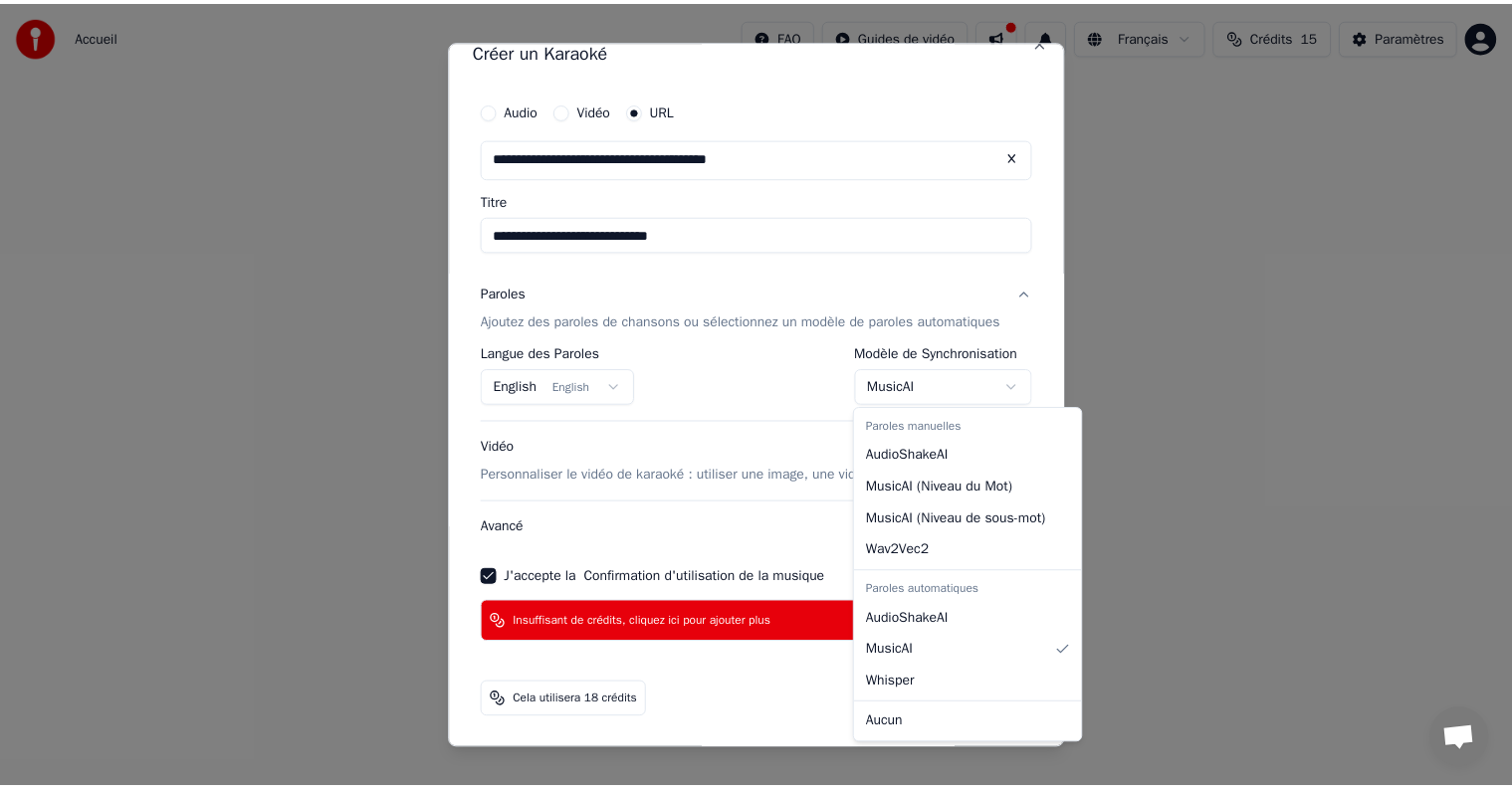 scroll, scrollTop: 0, scrollLeft: 0, axis: both 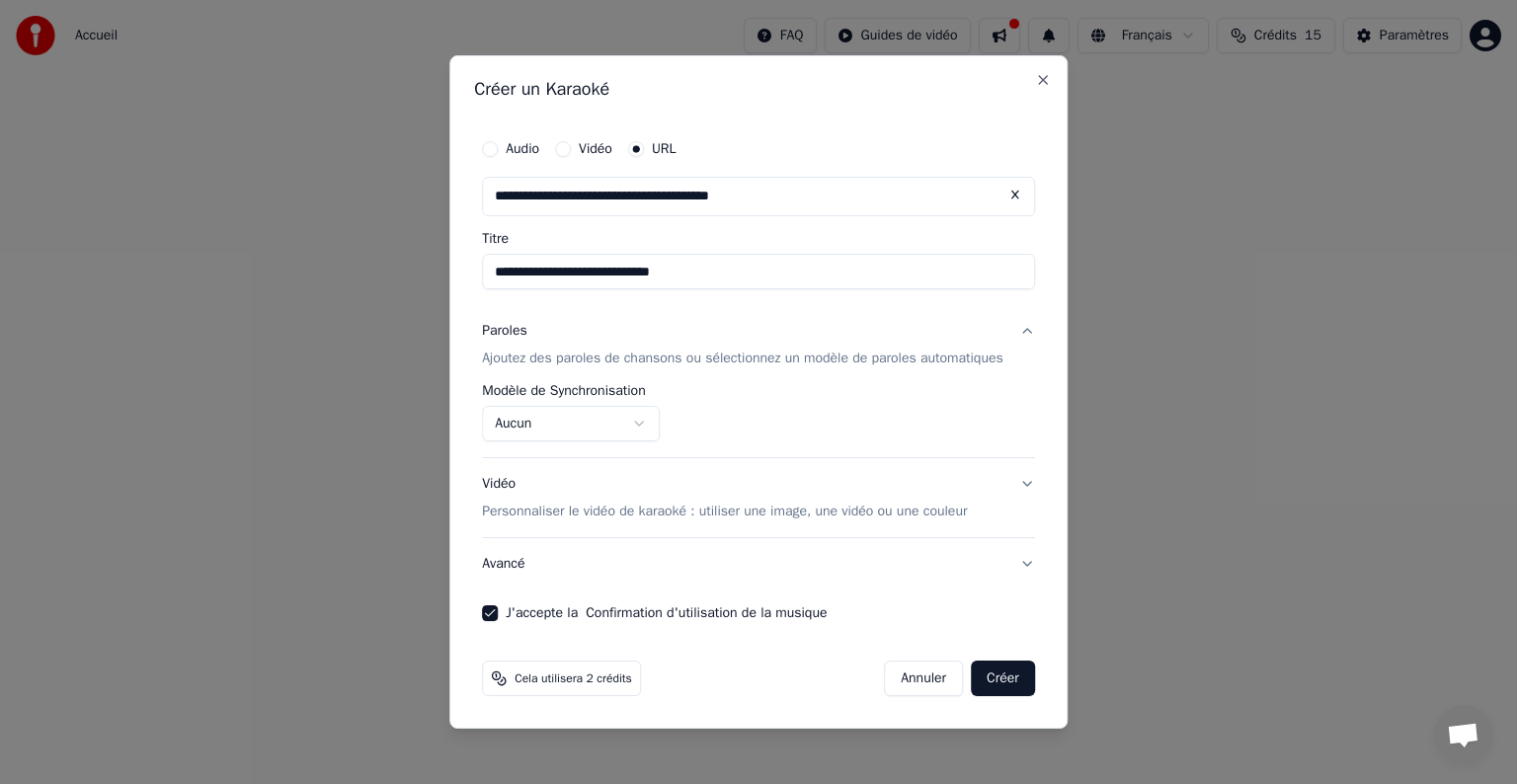 click on "Créer" at bounding box center (1002, 678) 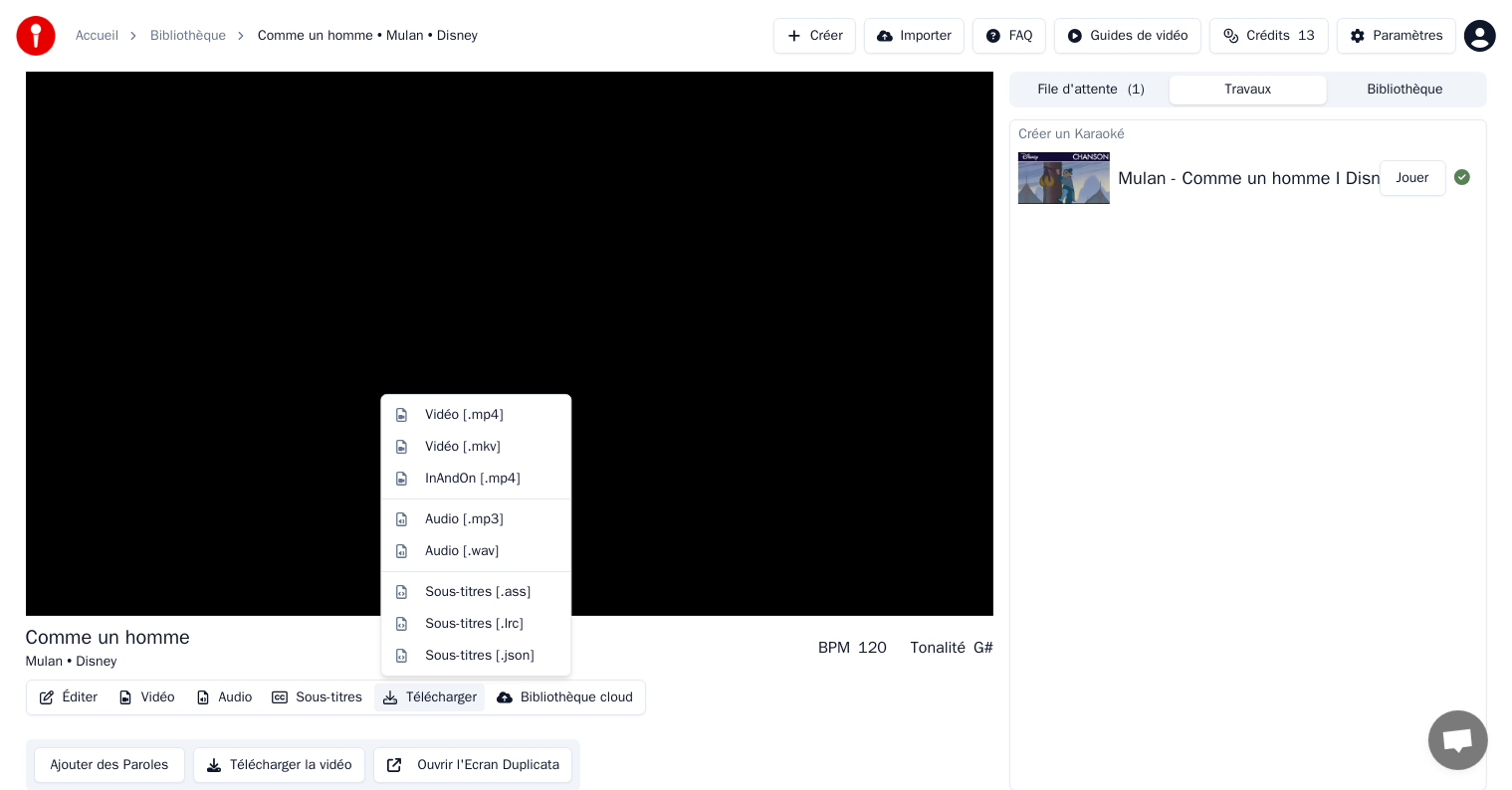 click on "Télécharger" at bounding box center (429, 697) 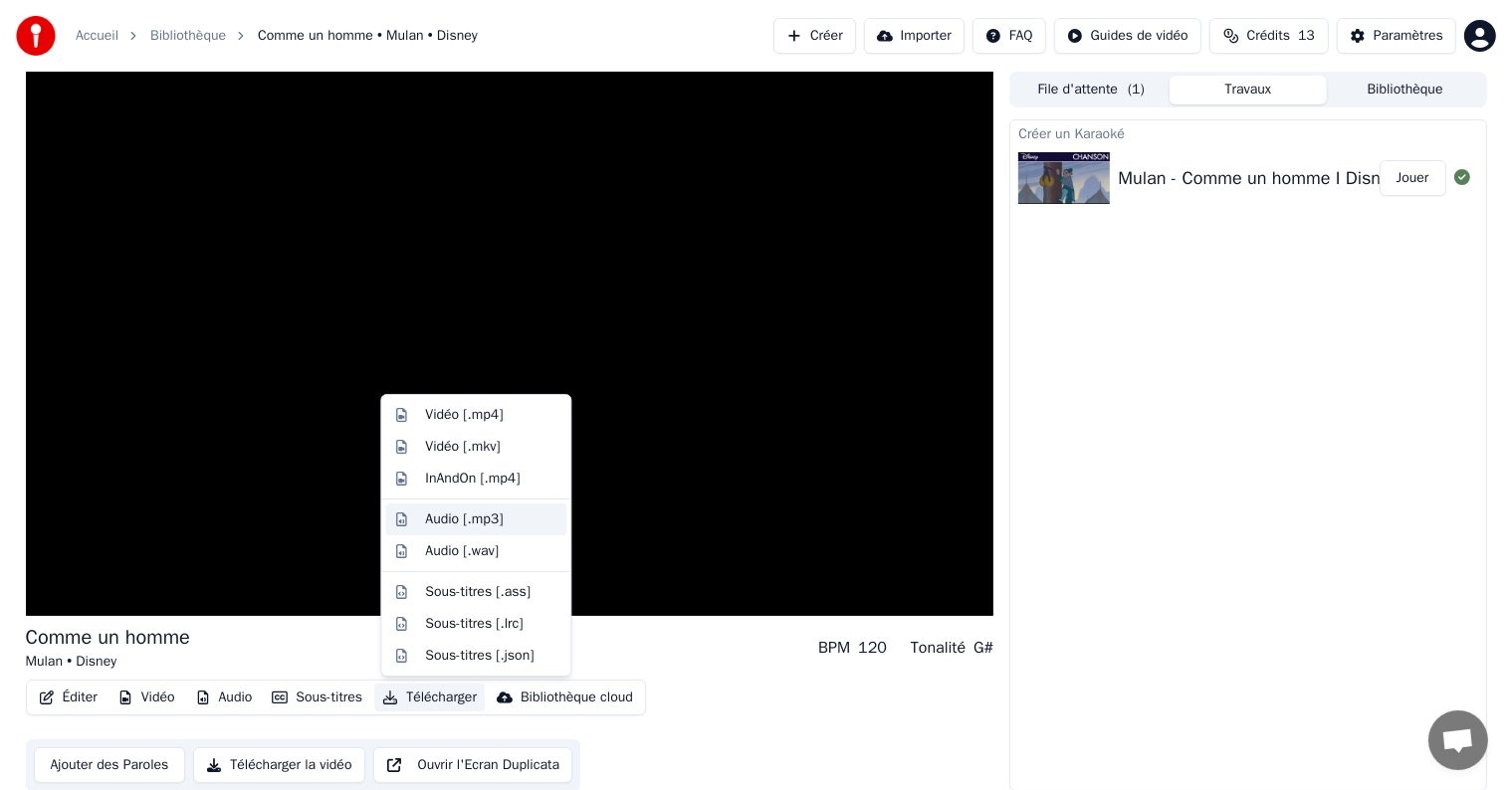 click on "Audio [.mp3]" at bounding box center (464, 519) 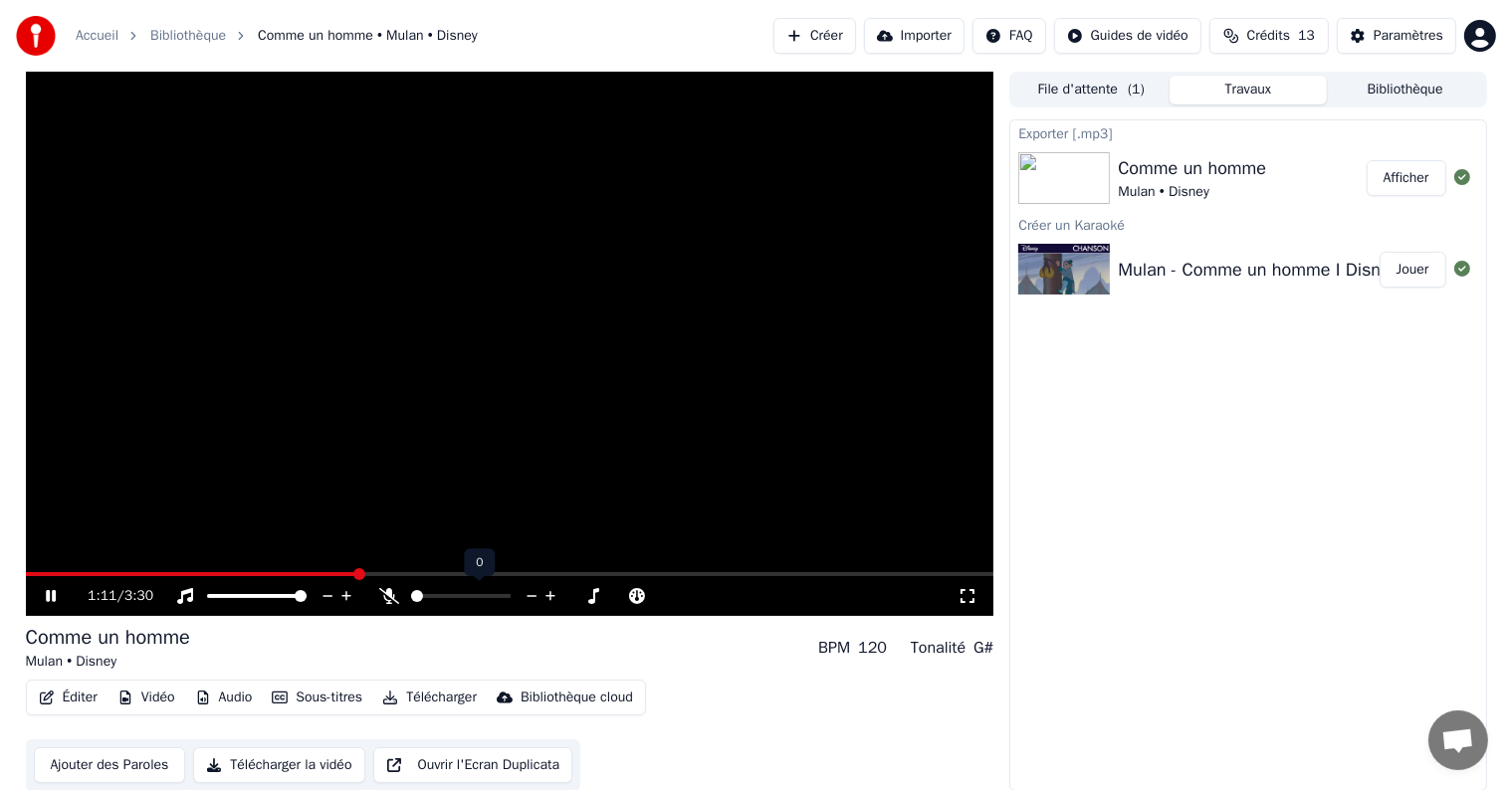 click at bounding box center [479, 596] 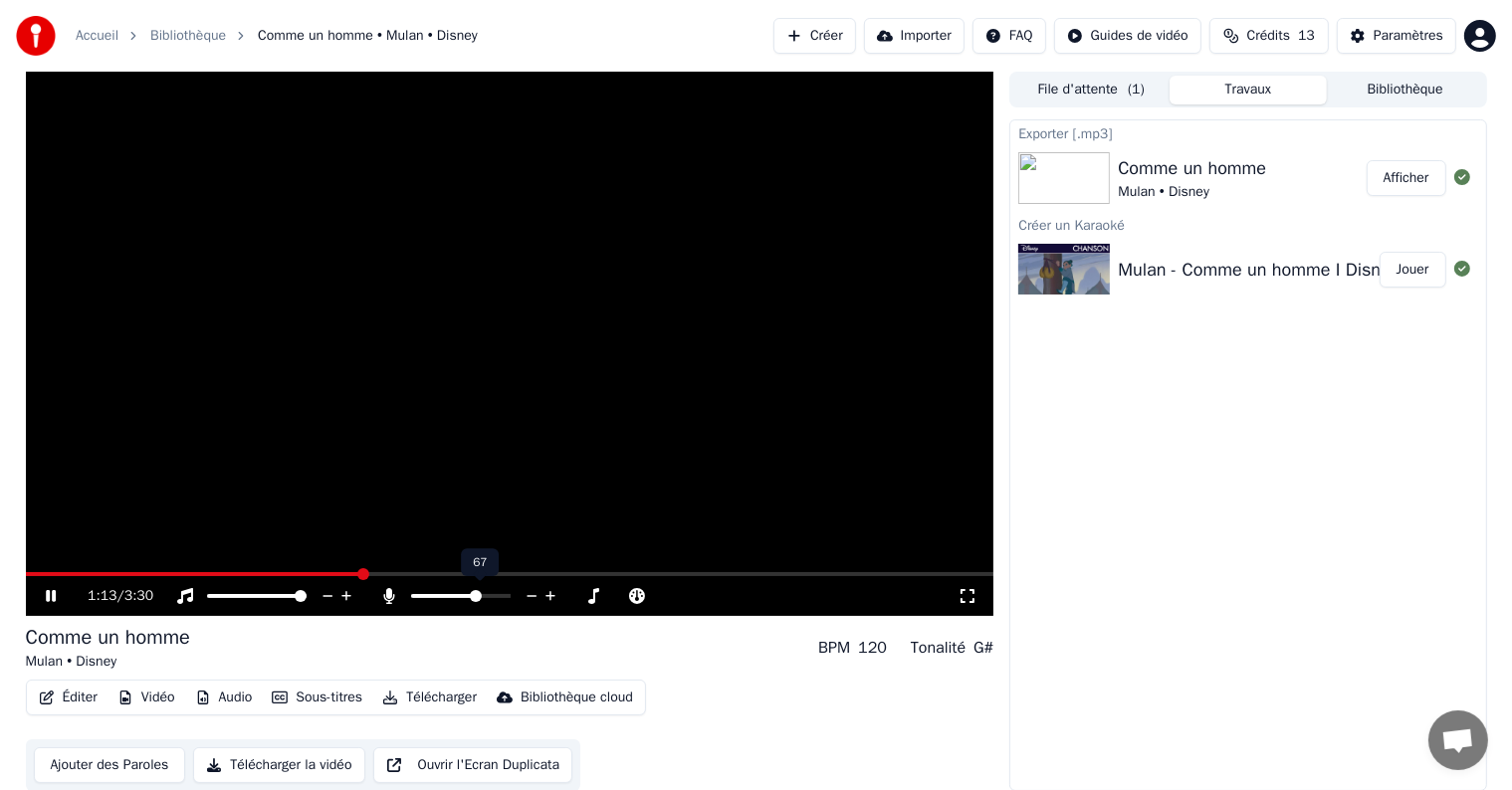 click at bounding box center (461, 596) 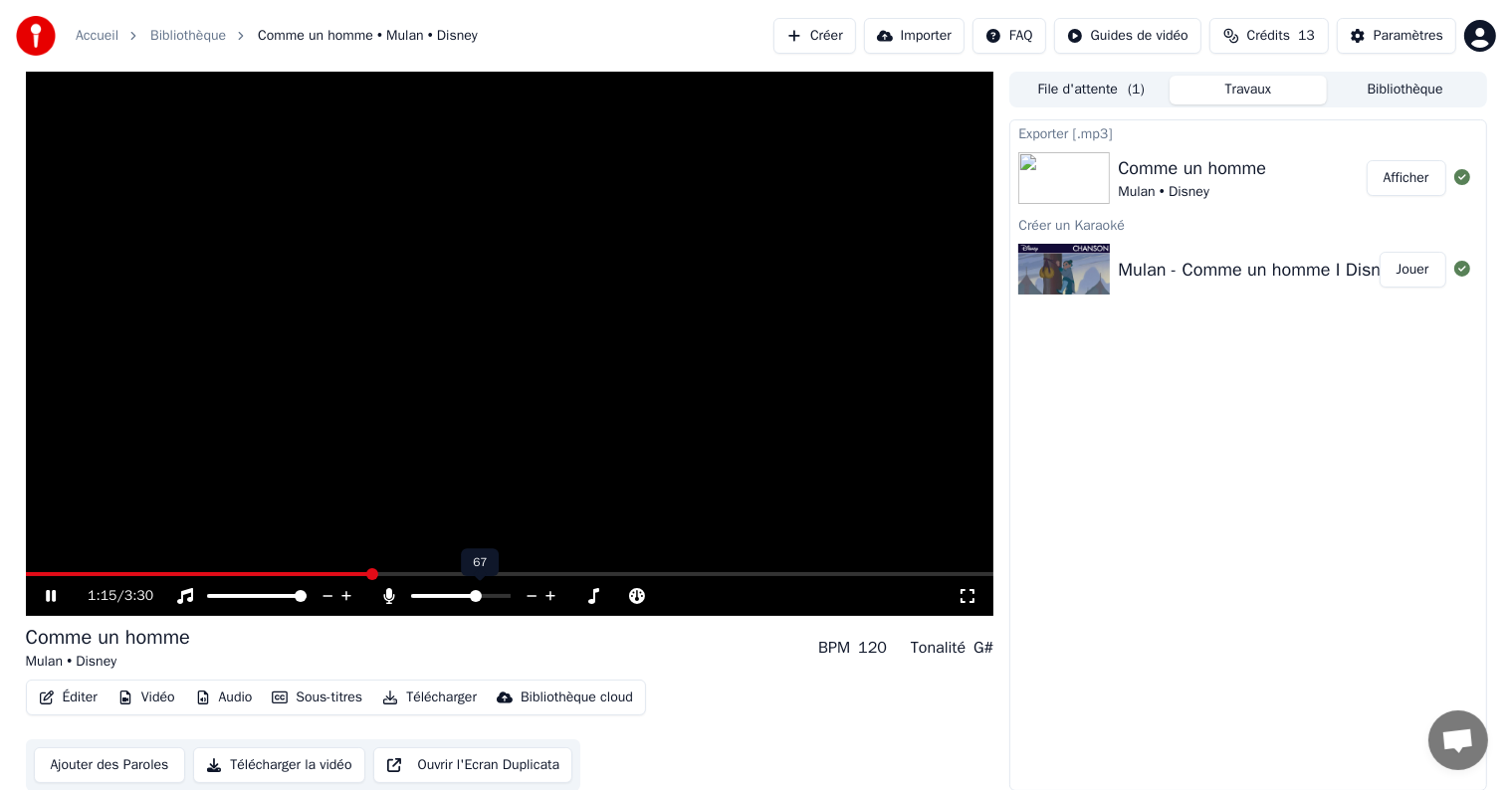 click at bounding box center (444, 596) 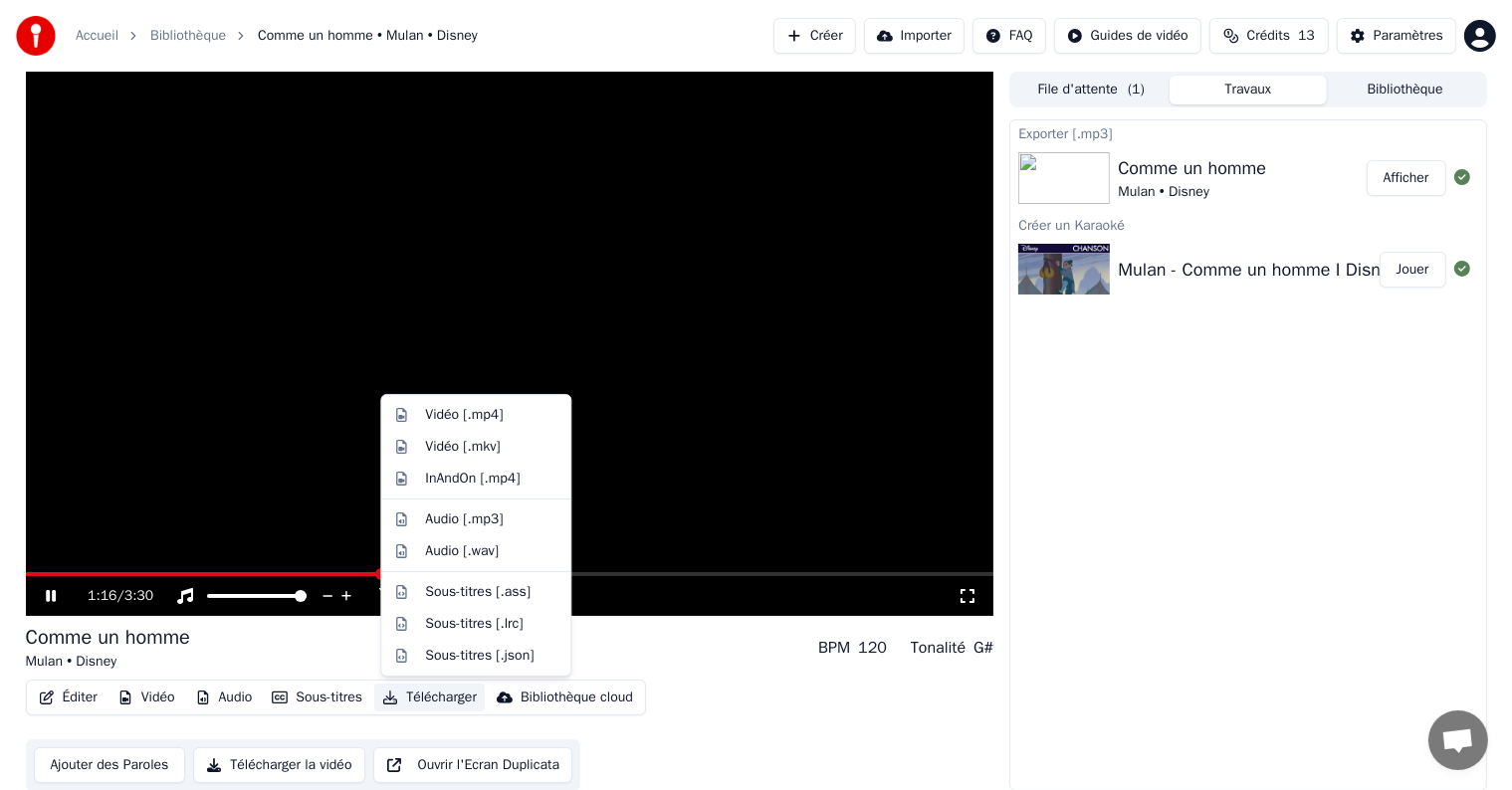 click on "Télécharger" at bounding box center [429, 697] 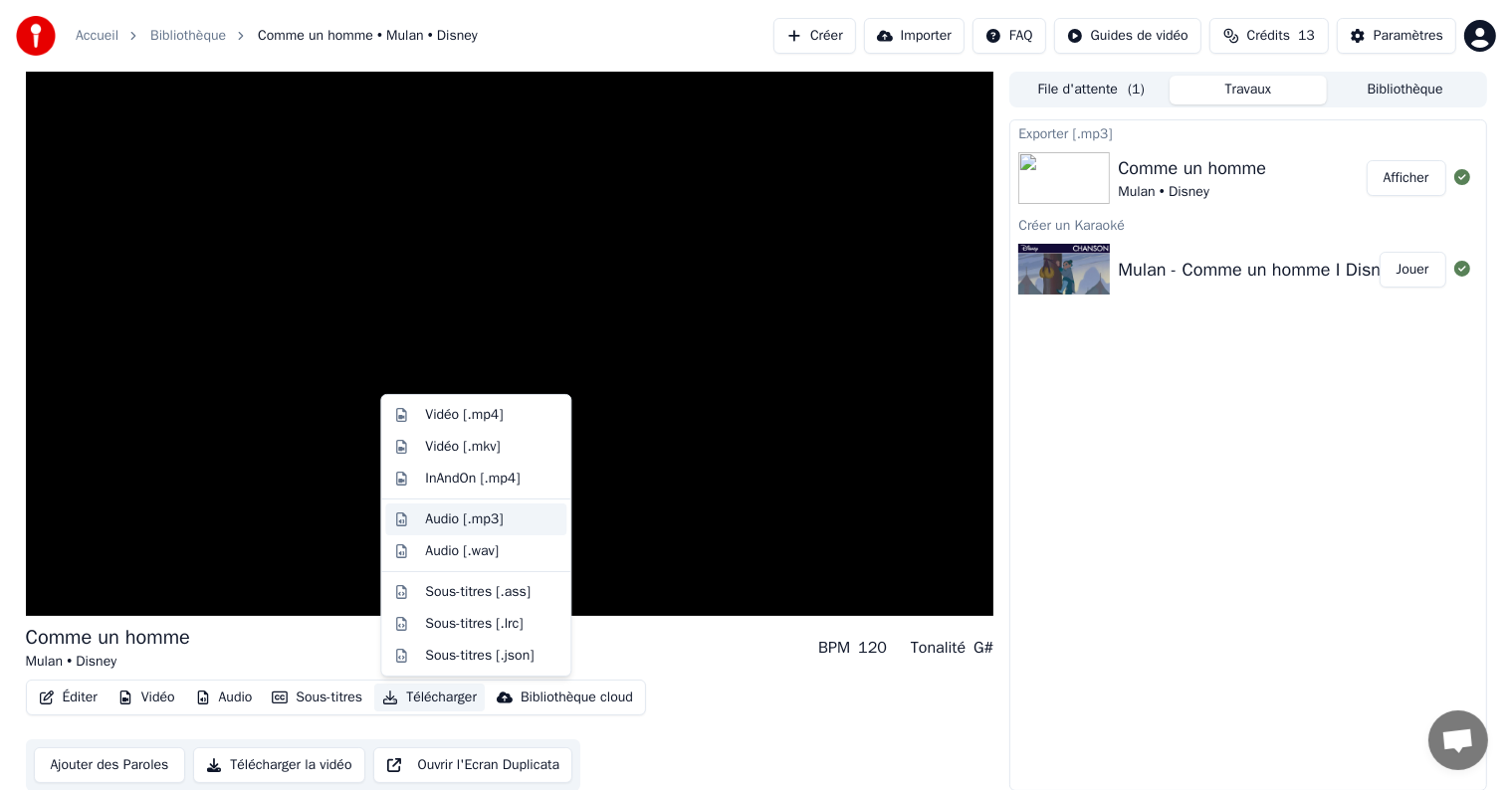 click on "Audio [.mp3]" at bounding box center (464, 519) 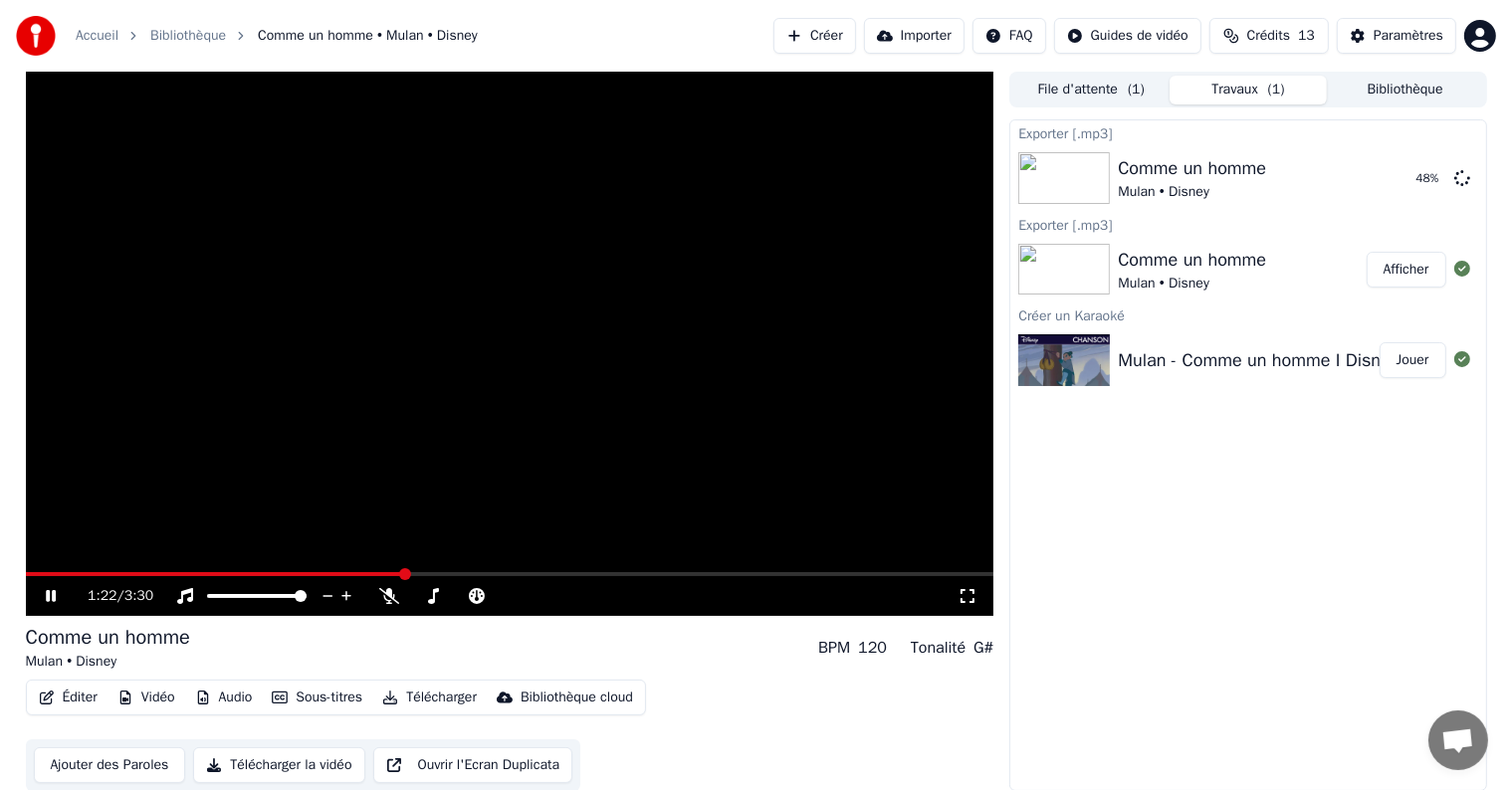 click on "Afficher" at bounding box center (1406, 270) 